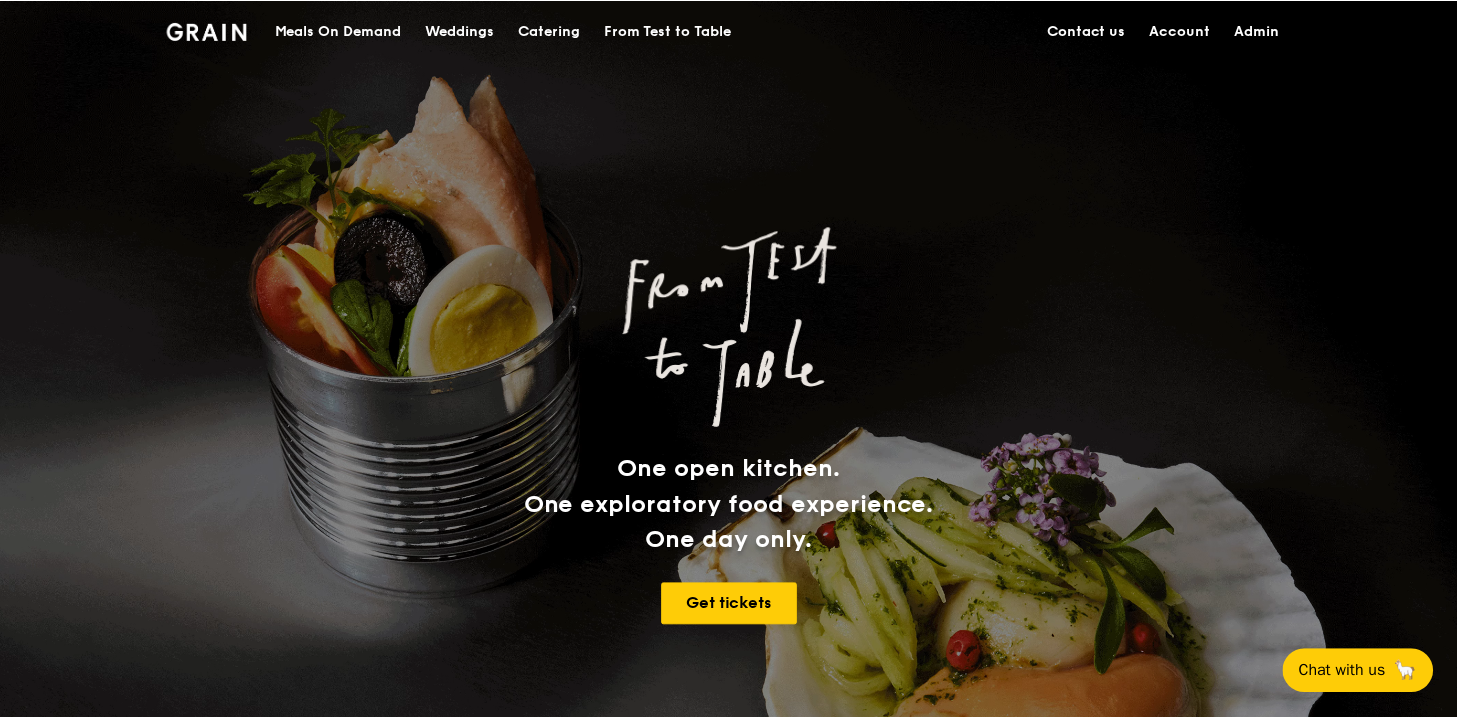 scroll, scrollTop: 0, scrollLeft: 0, axis: both 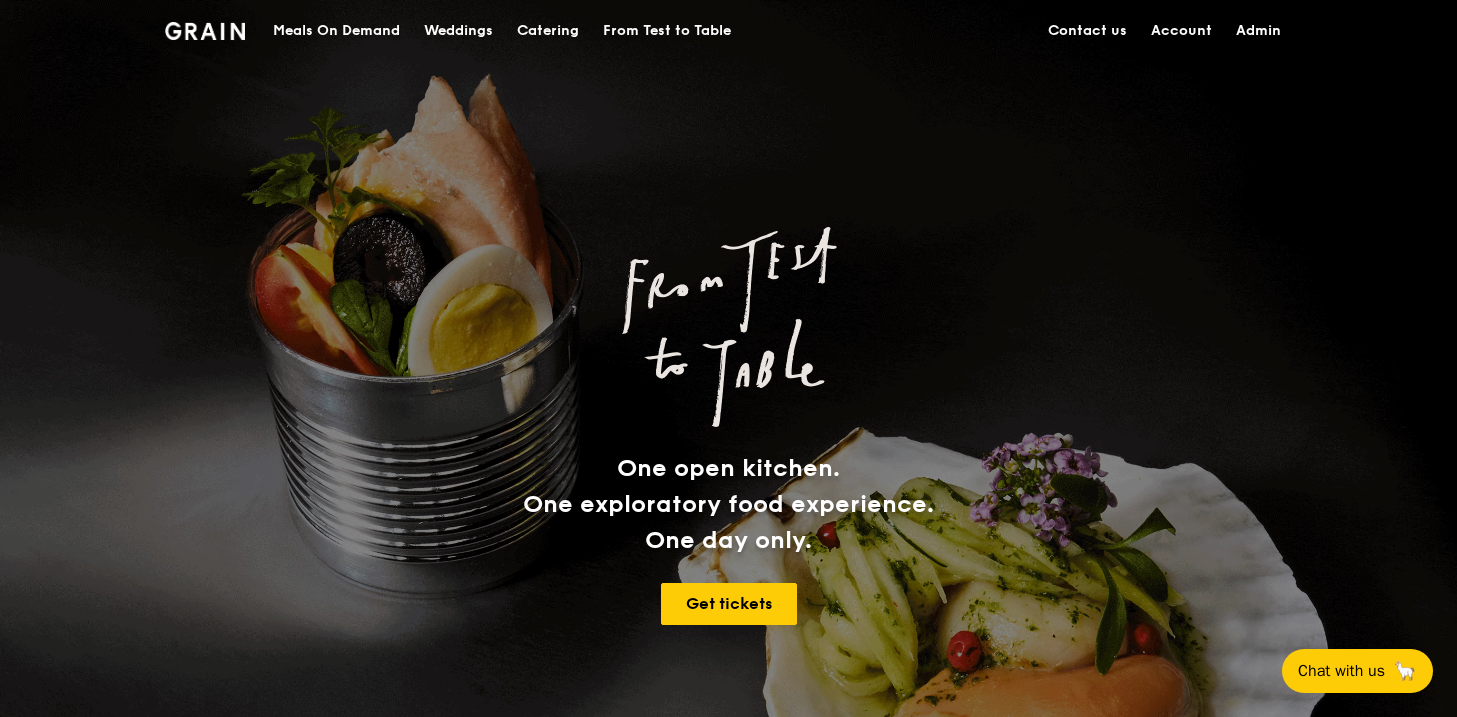 click on "Meals On Demand" at bounding box center (336, 31) 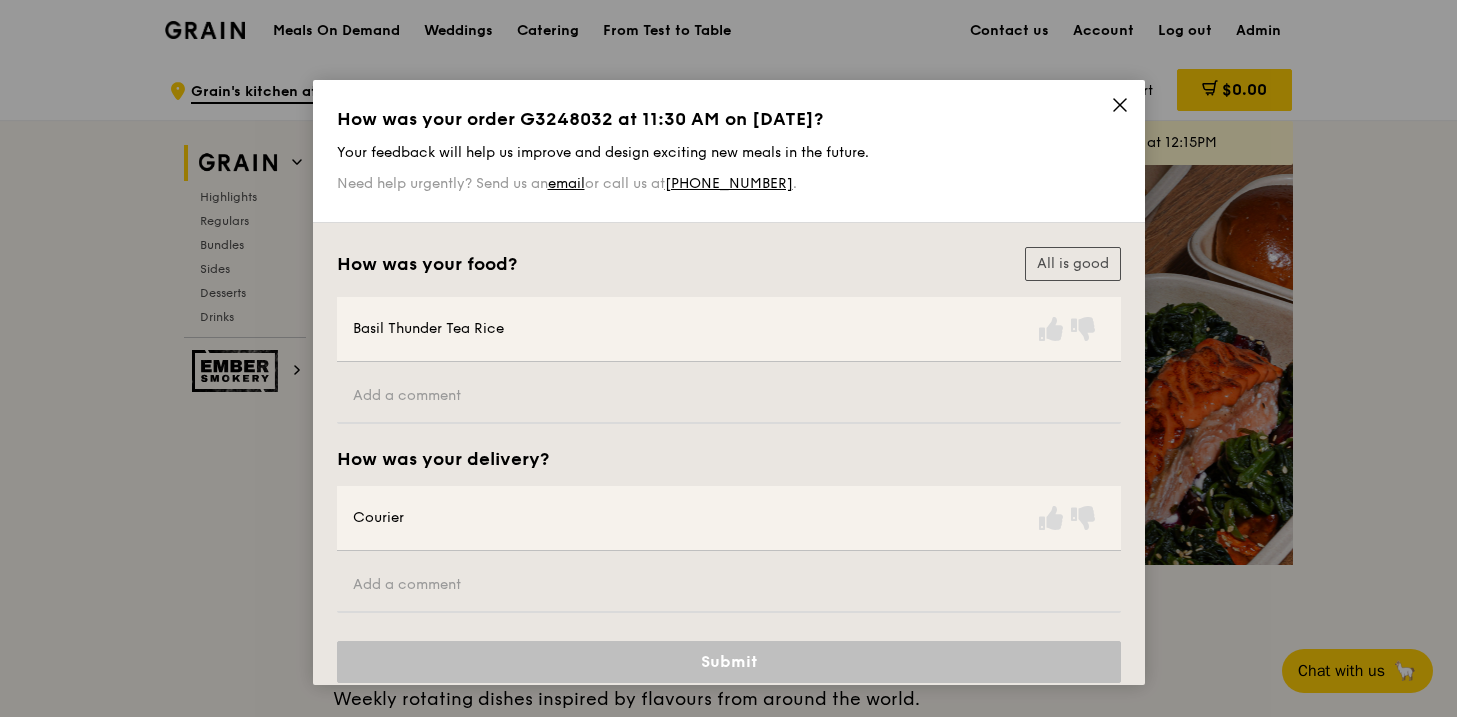 click 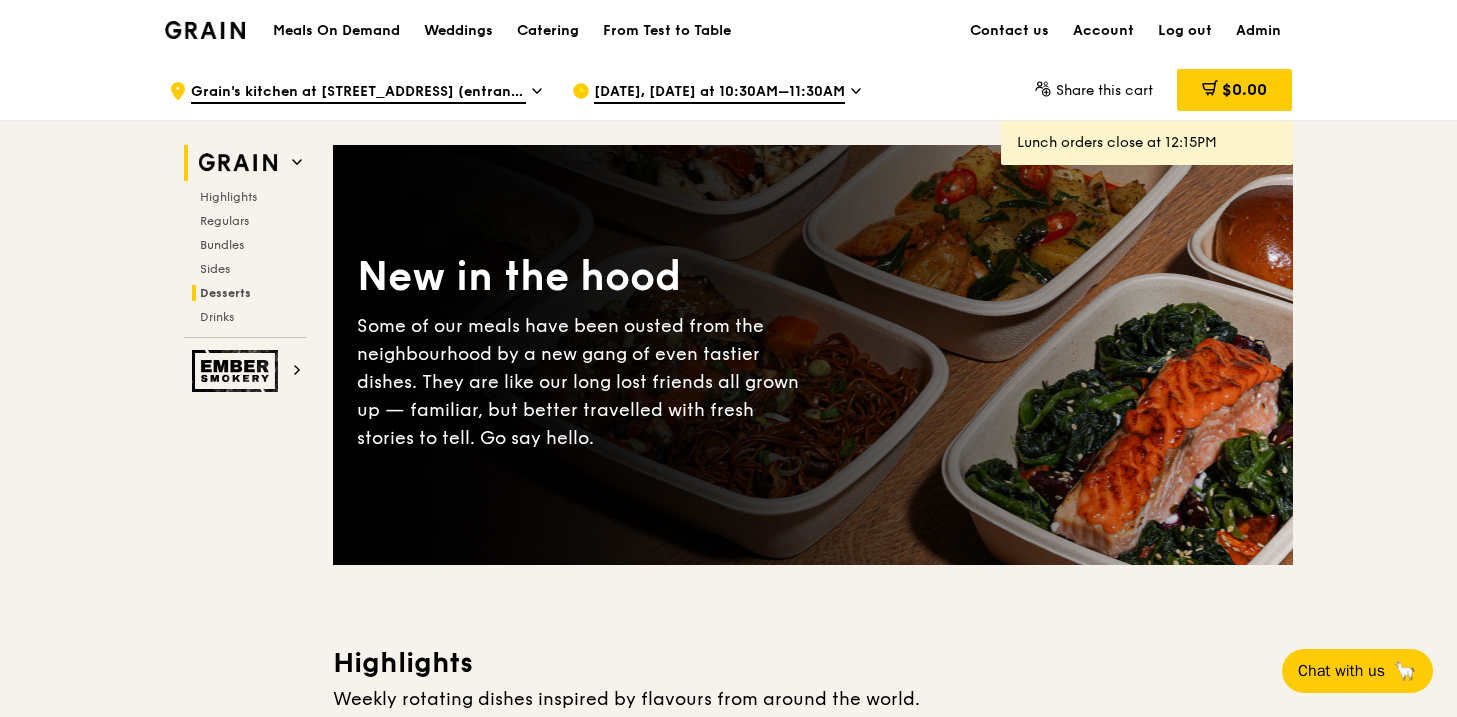 click on "Desserts" at bounding box center [225, 293] 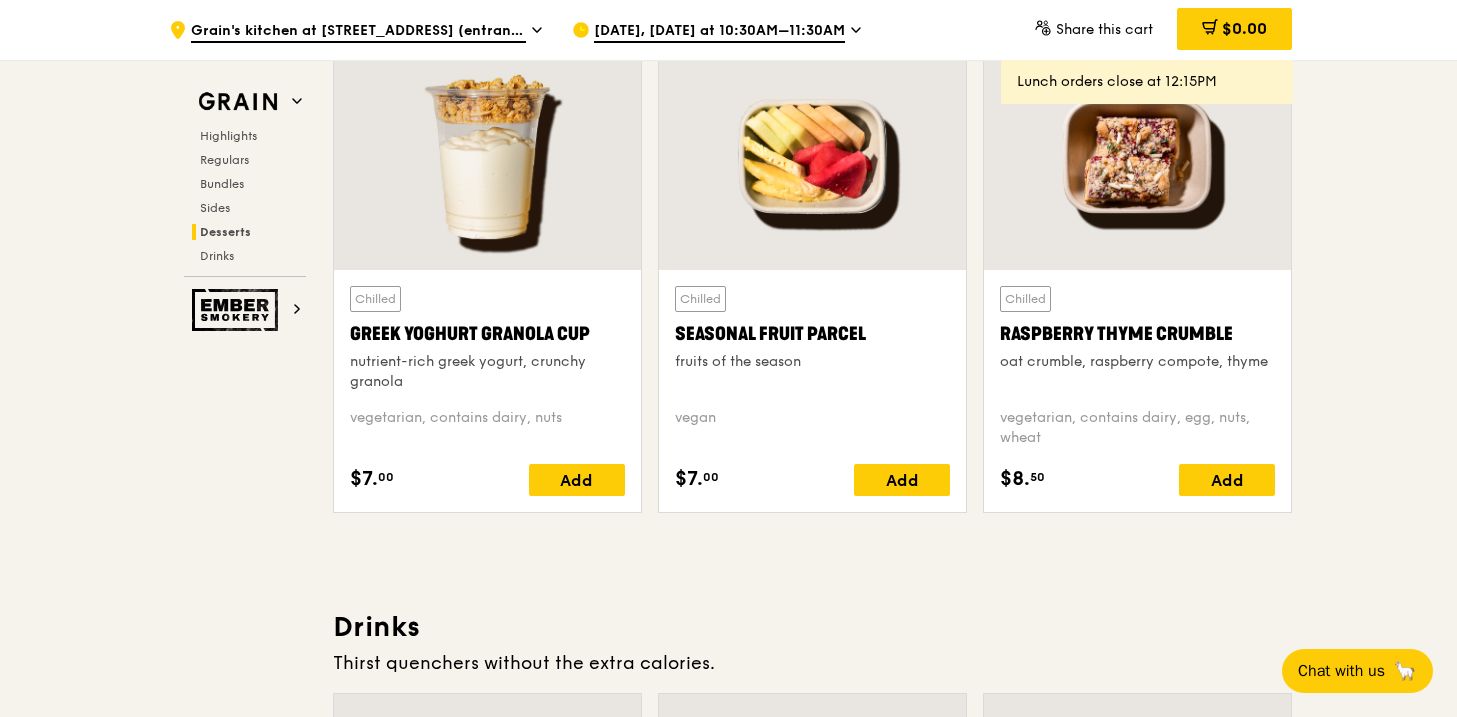 scroll, scrollTop: 6391, scrollLeft: 0, axis: vertical 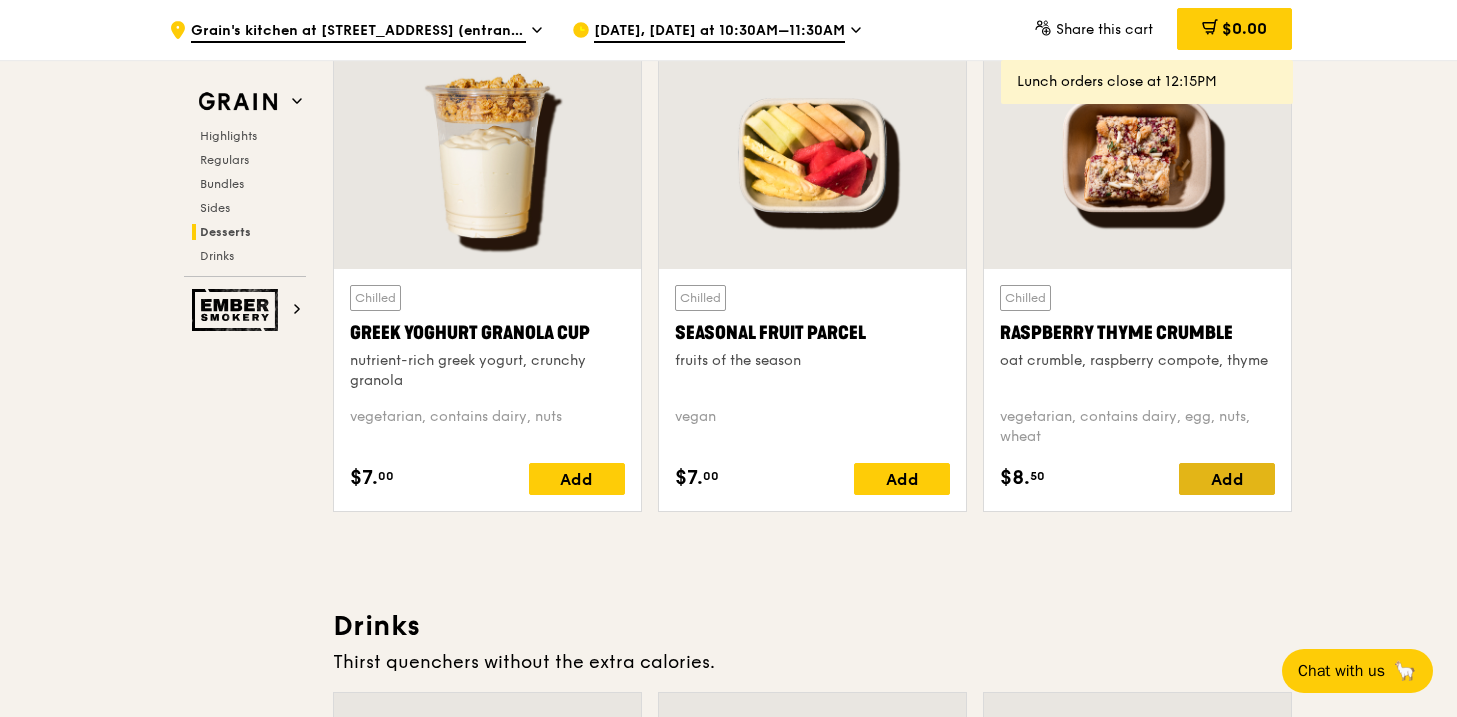 click on "Add" at bounding box center (1227, 479) 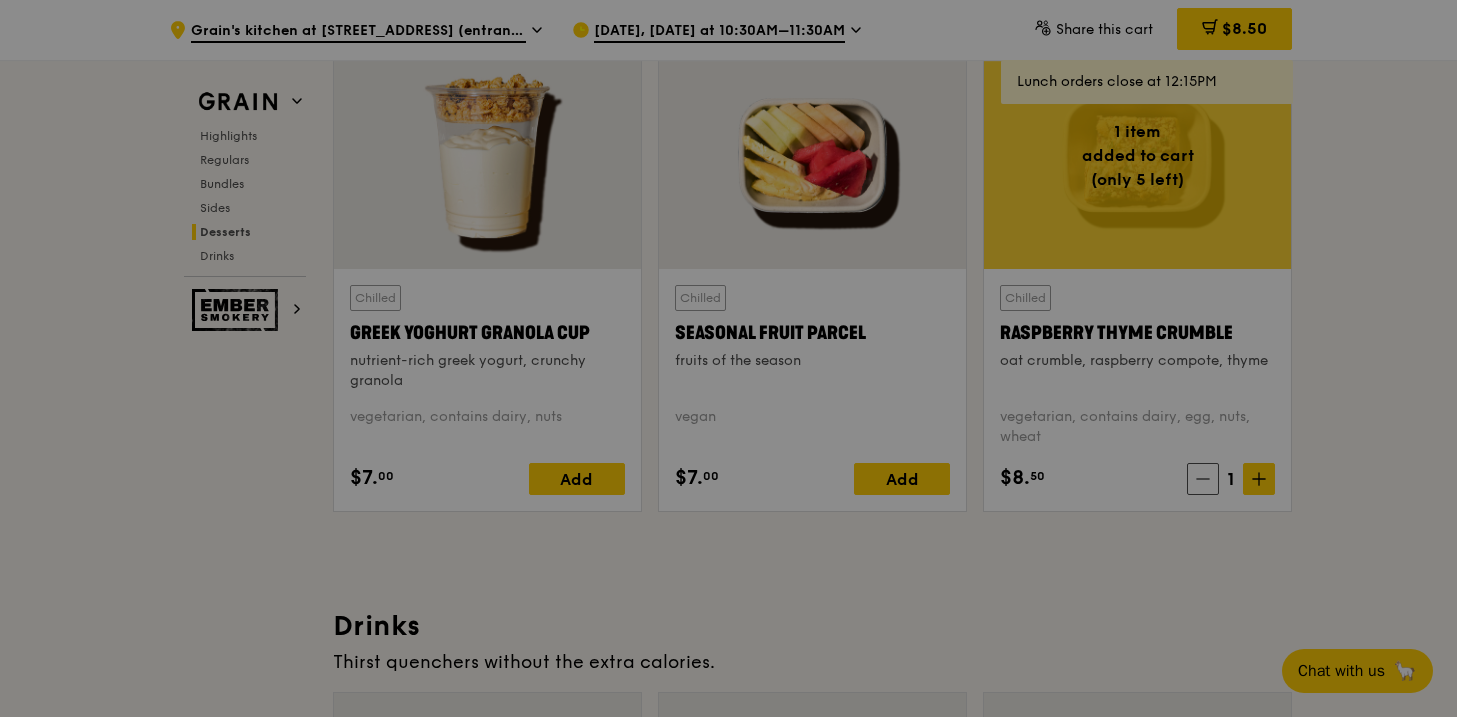 click at bounding box center (728, 358) 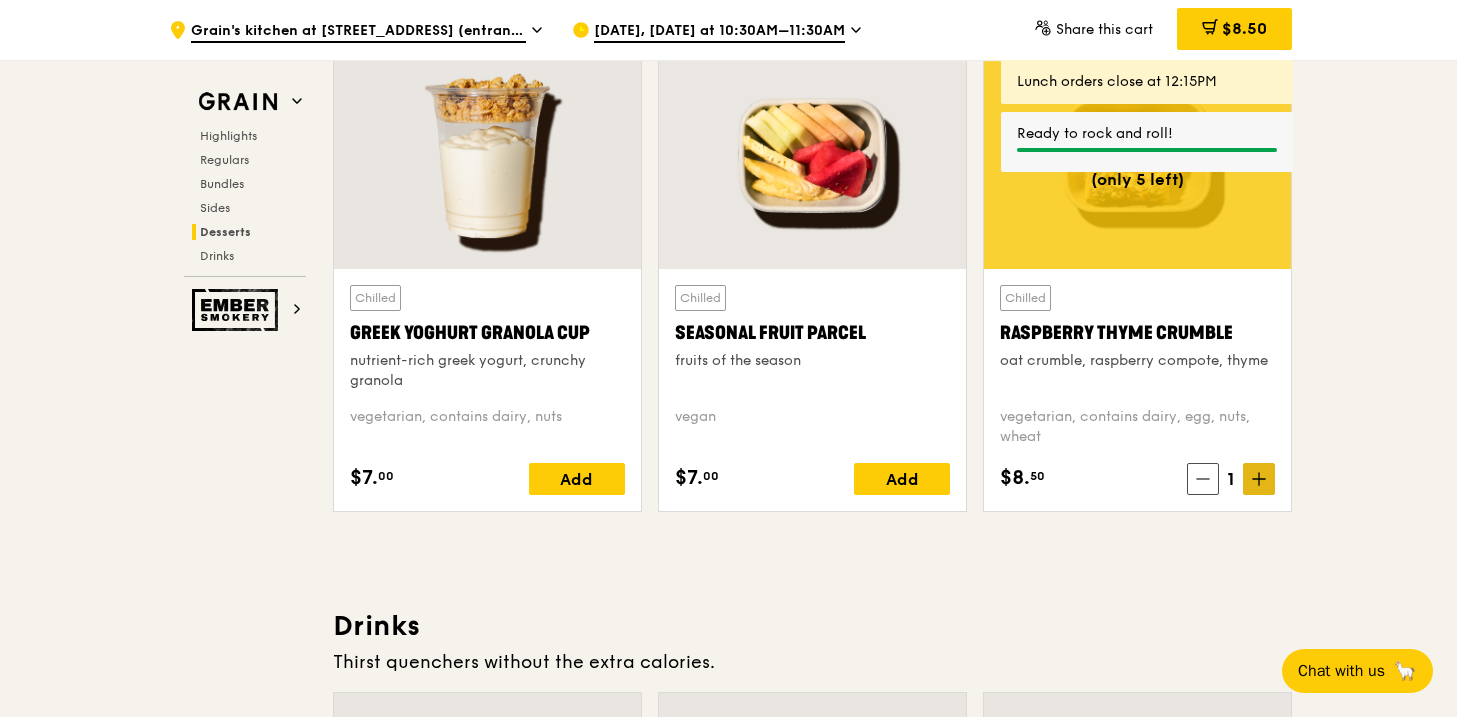 click at bounding box center (1259, 479) 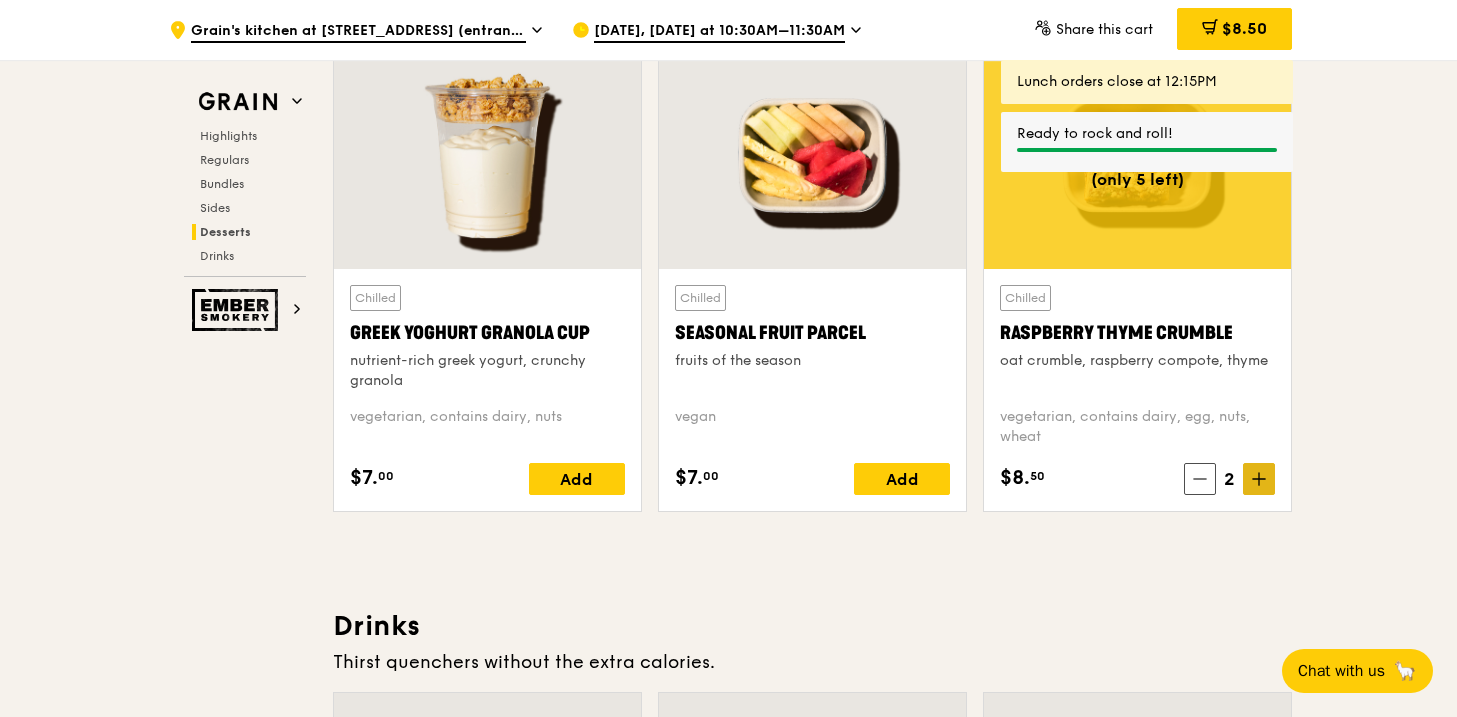 click at bounding box center (1259, 479) 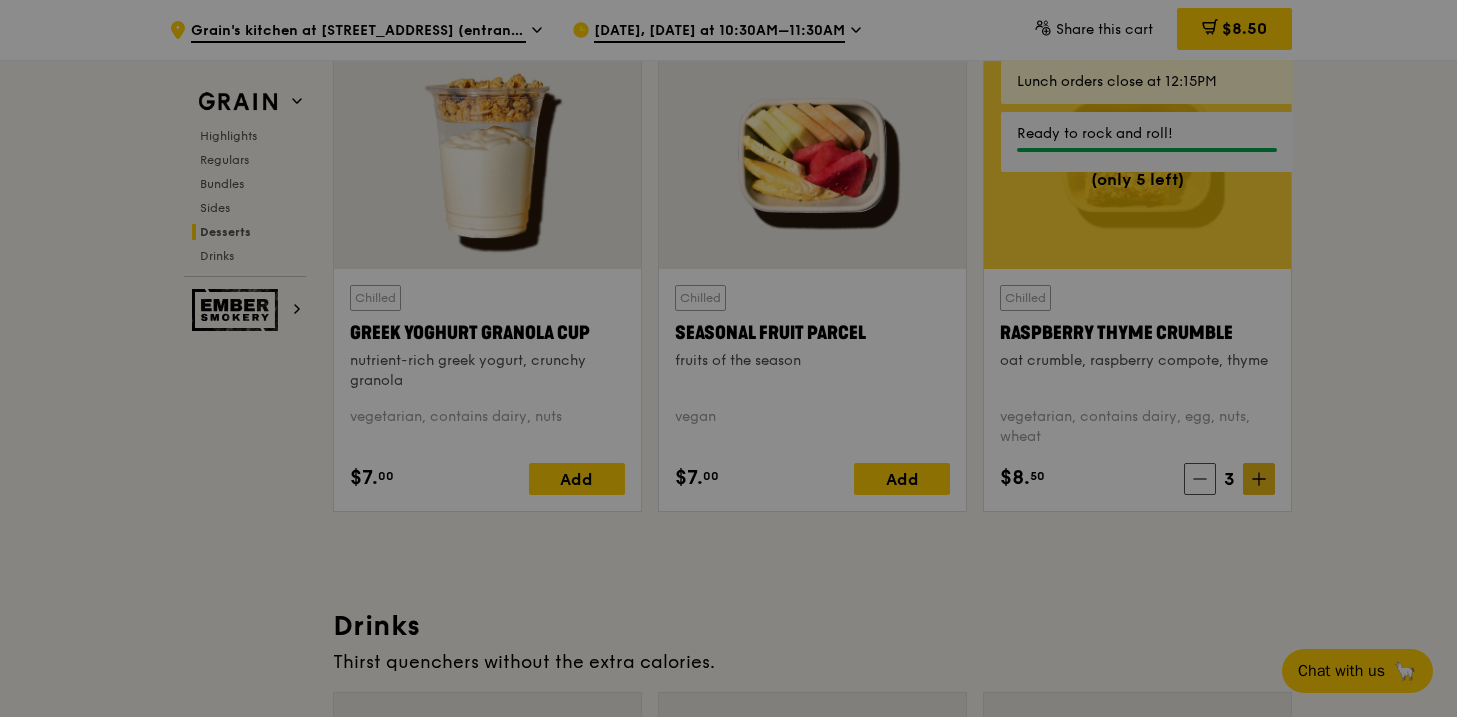 click at bounding box center [728, 358] 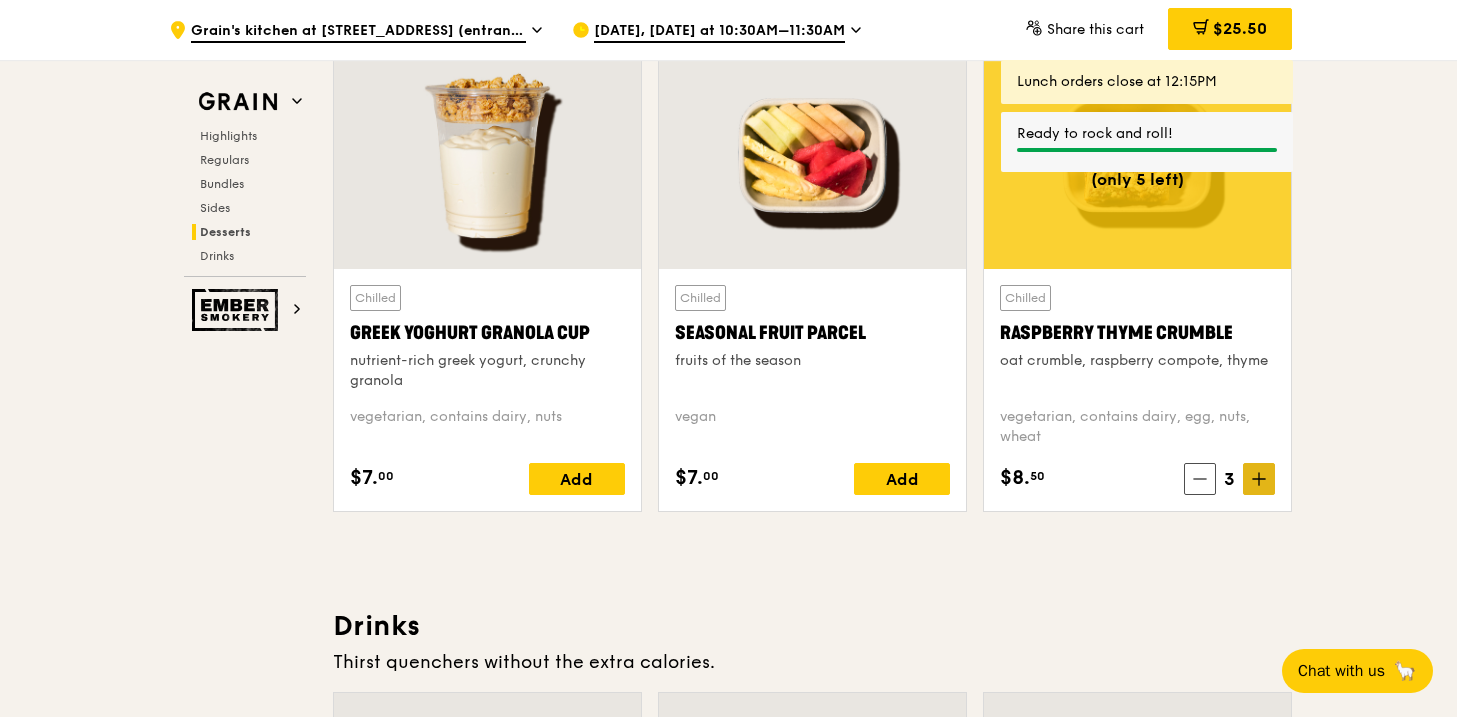 click at bounding box center (1259, 479) 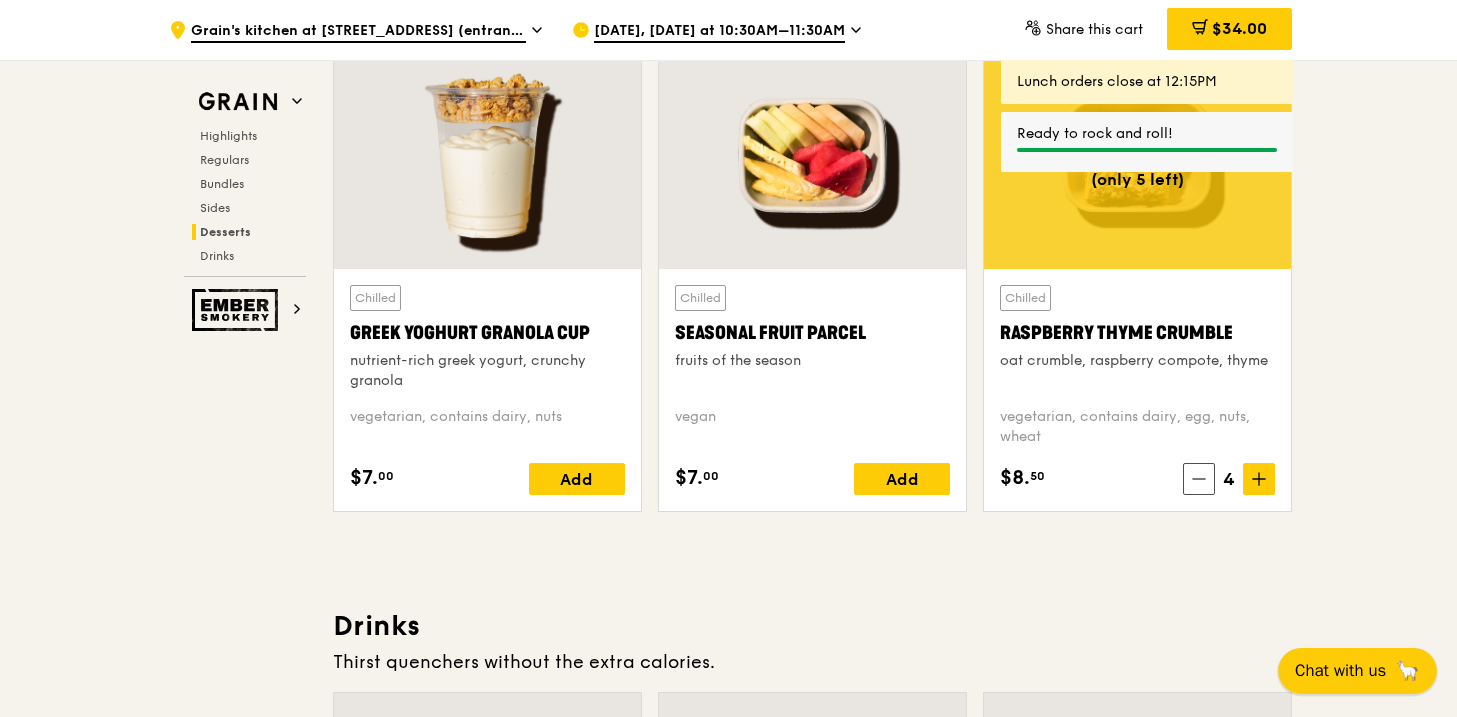 click on "Chat with us" at bounding box center (1340, 670) 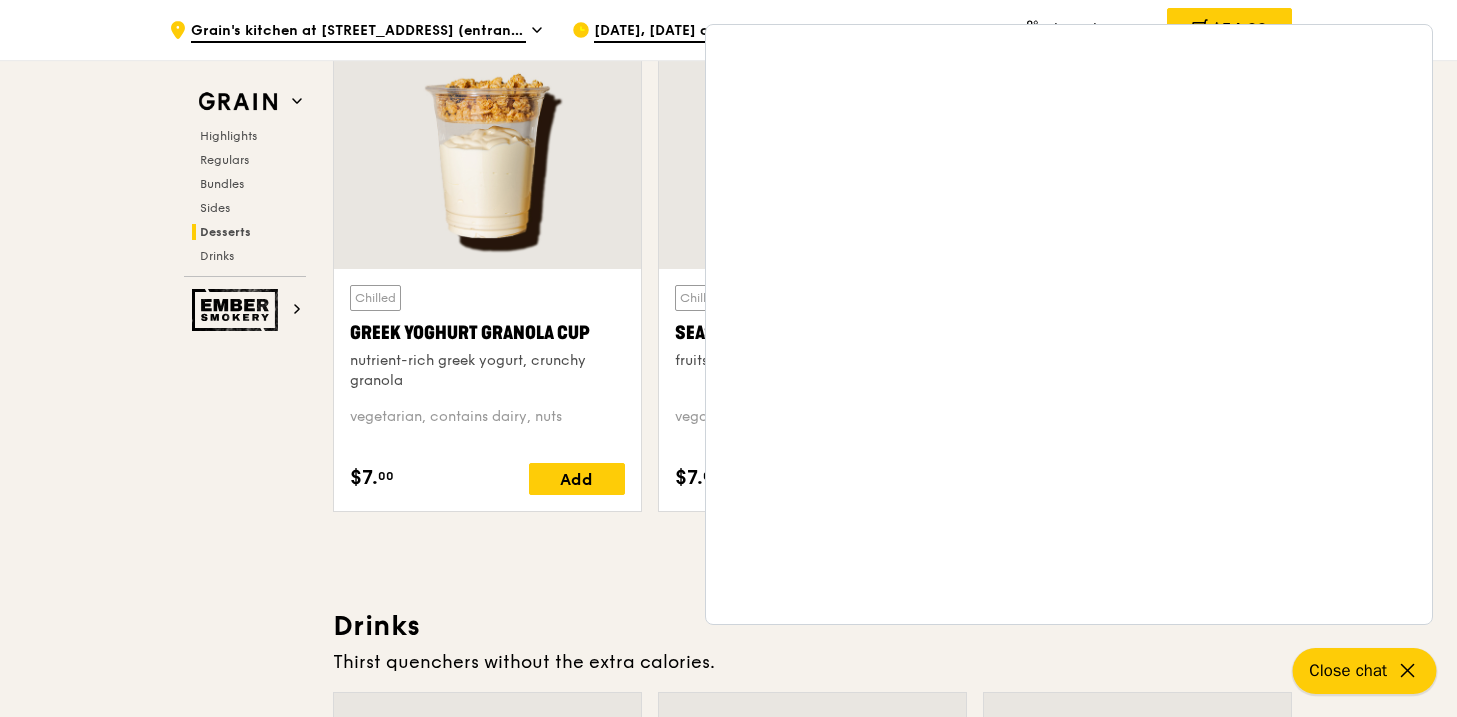 click on "Close chat" at bounding box center [1348, 670] 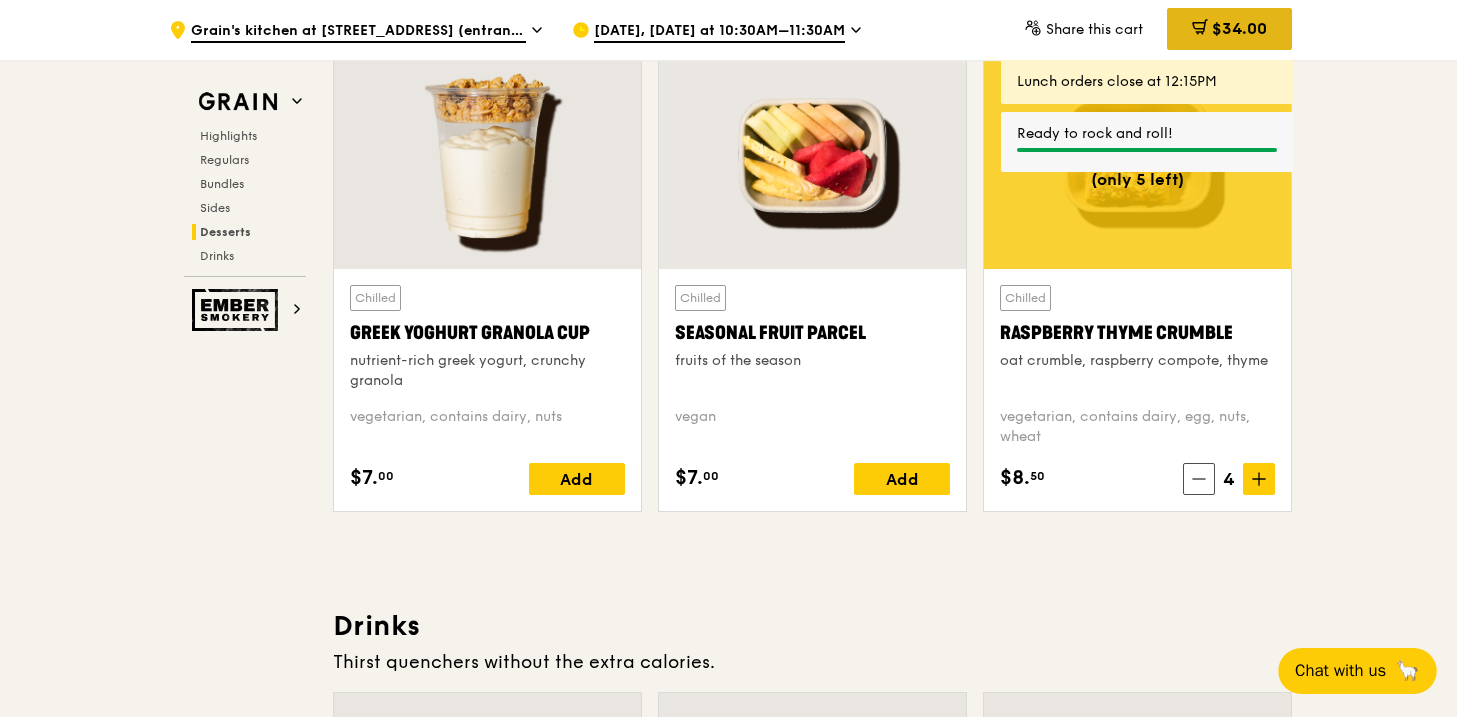 click on "$34.00" at bounding box center [1239, 28] 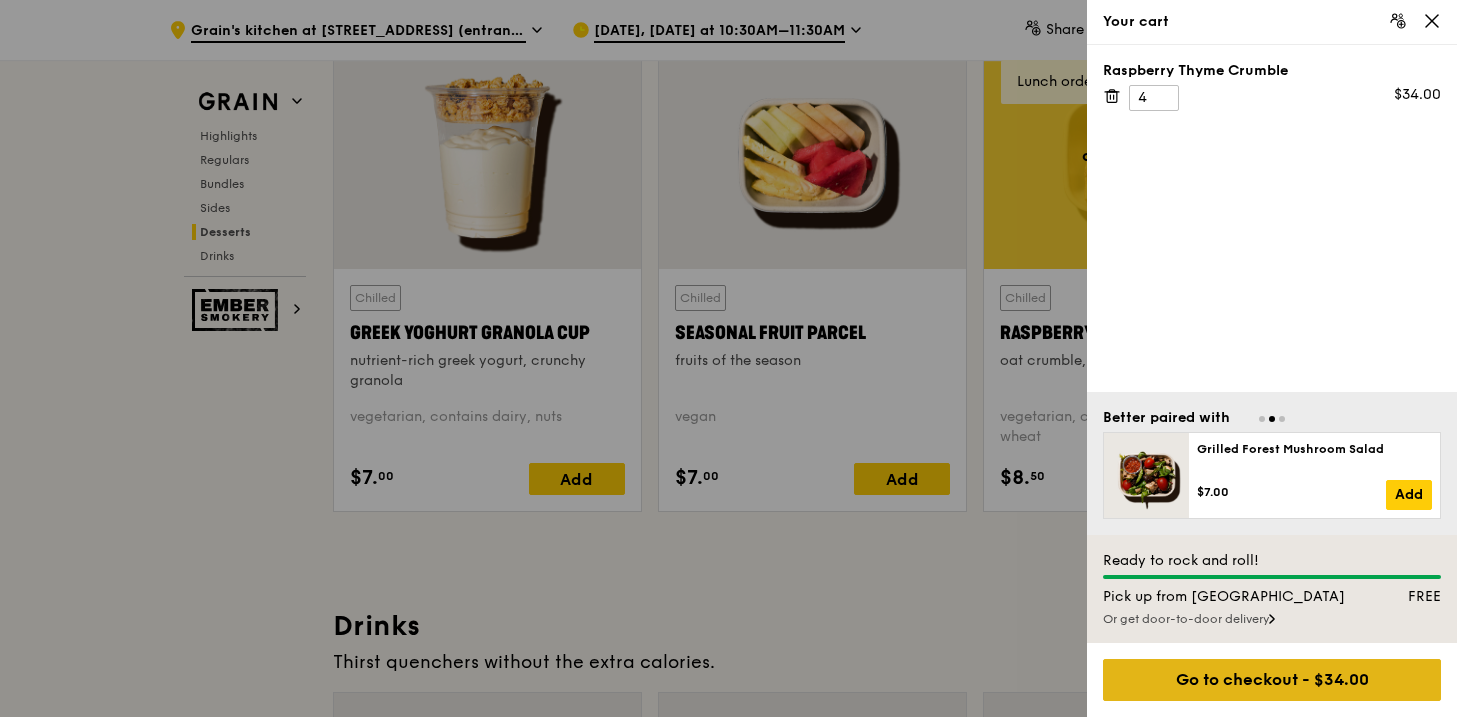 click on "Go to checkout - $34.00" at bounding box center [1272, 680] 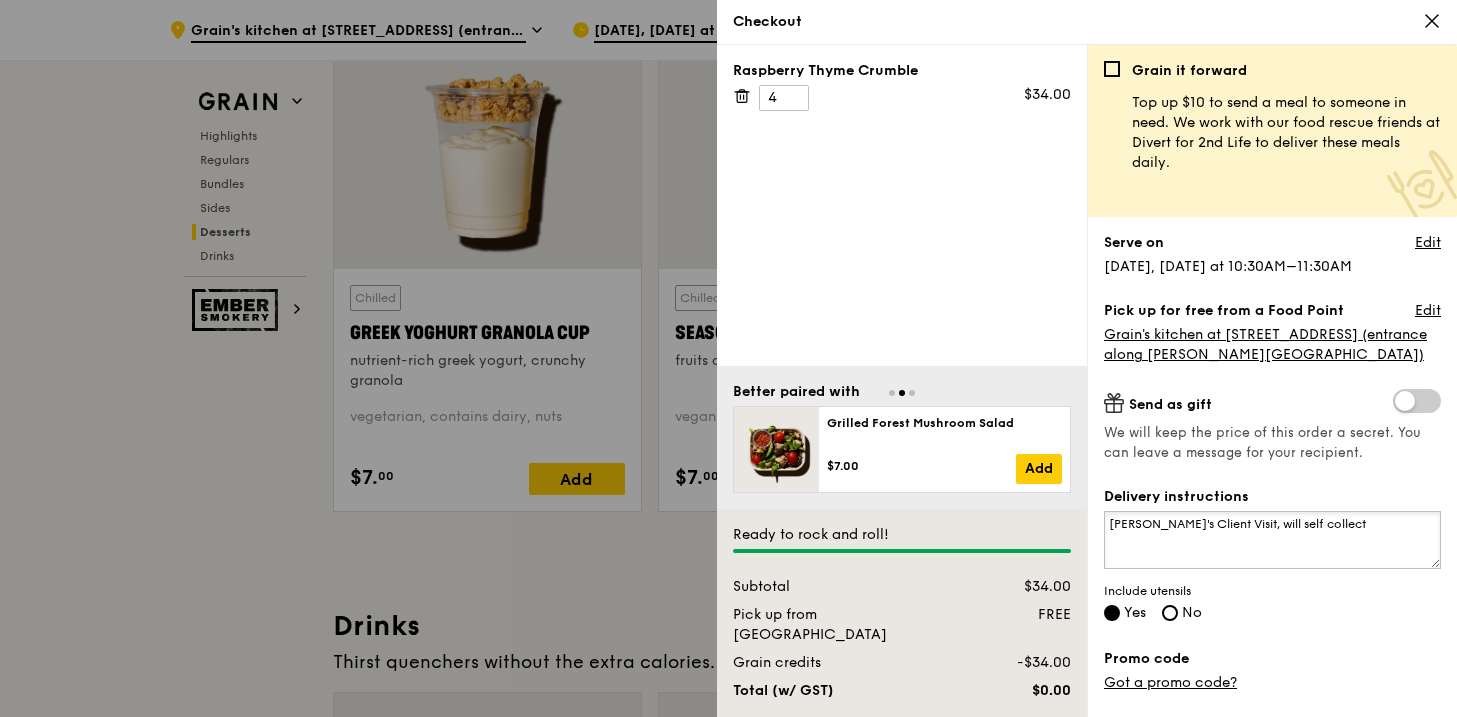 drag, startPoint x: 1322, startPoint y: 521, endPoint x: 1041, endPoint y: 520, distance: 281.00177 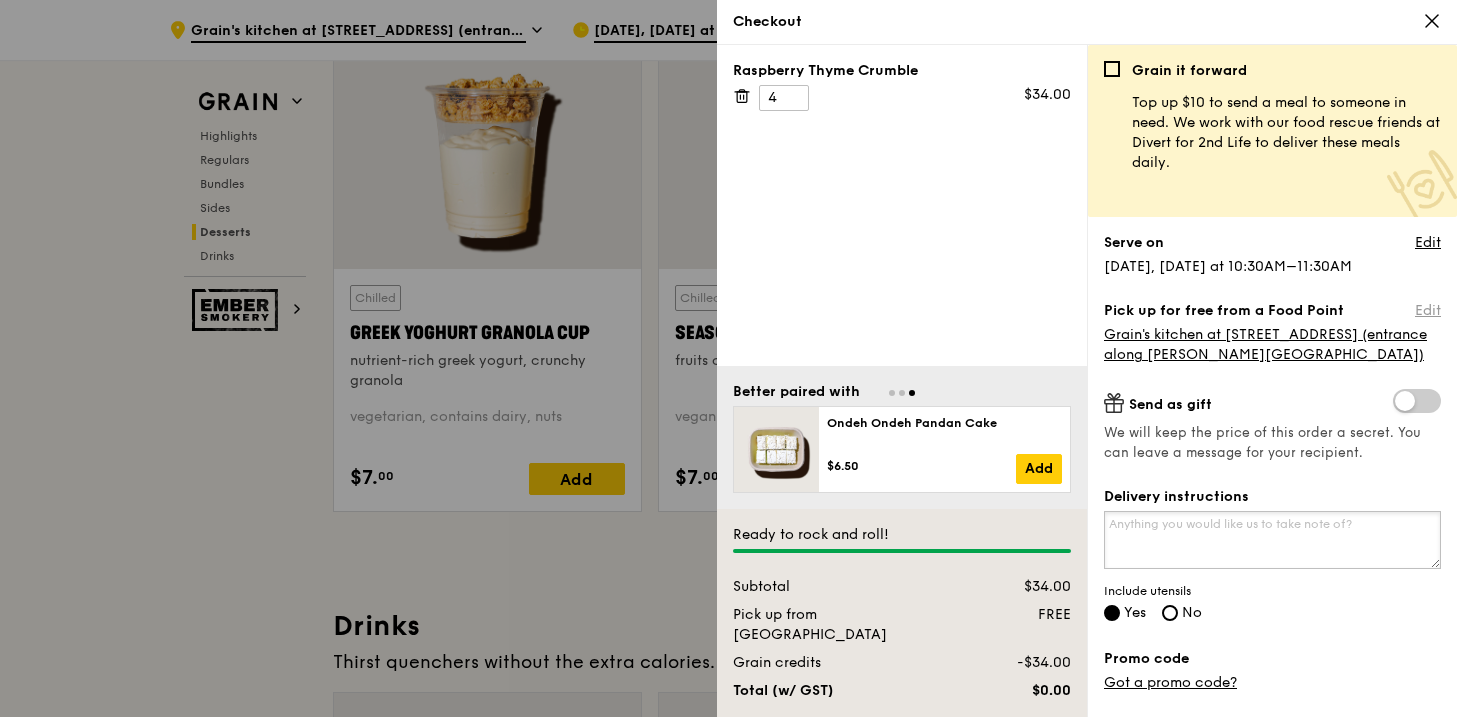 type 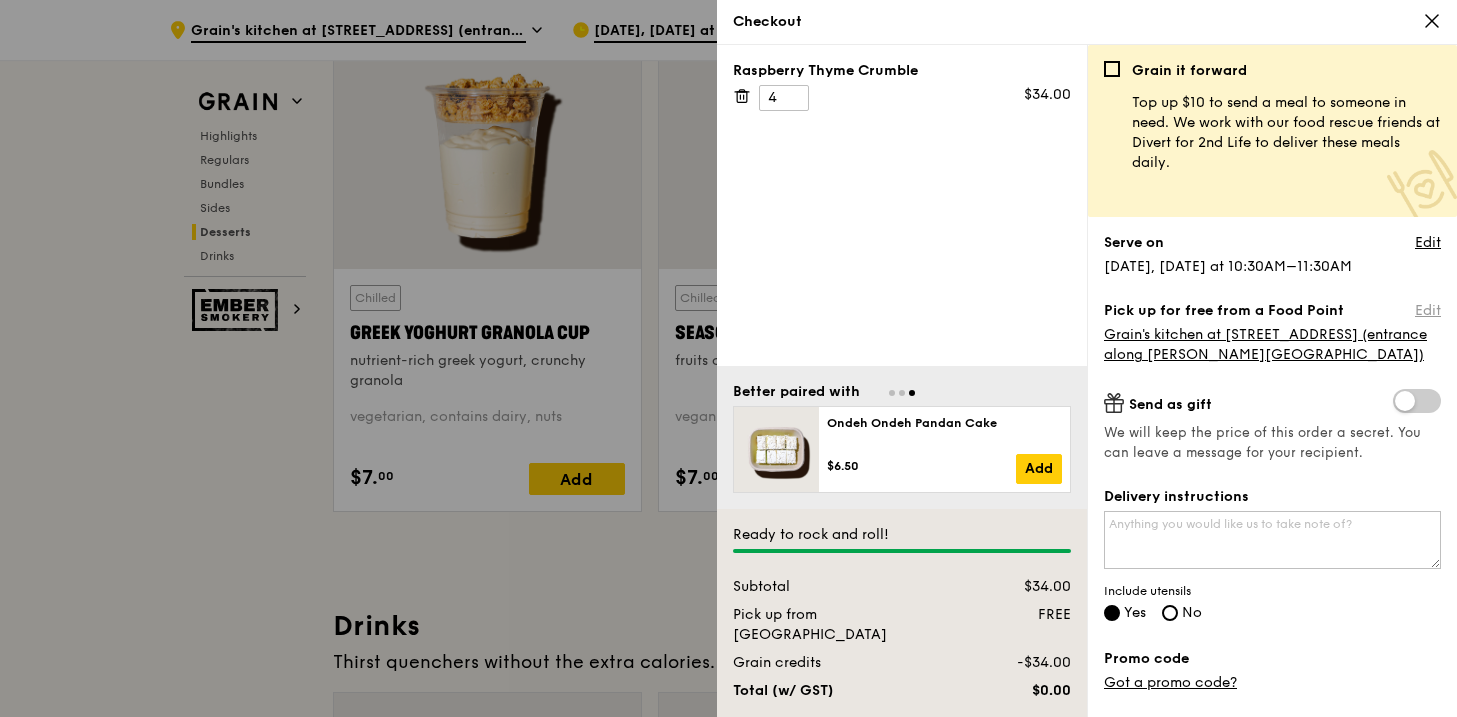 click on "Edit" at bounding box center (1428, 311) 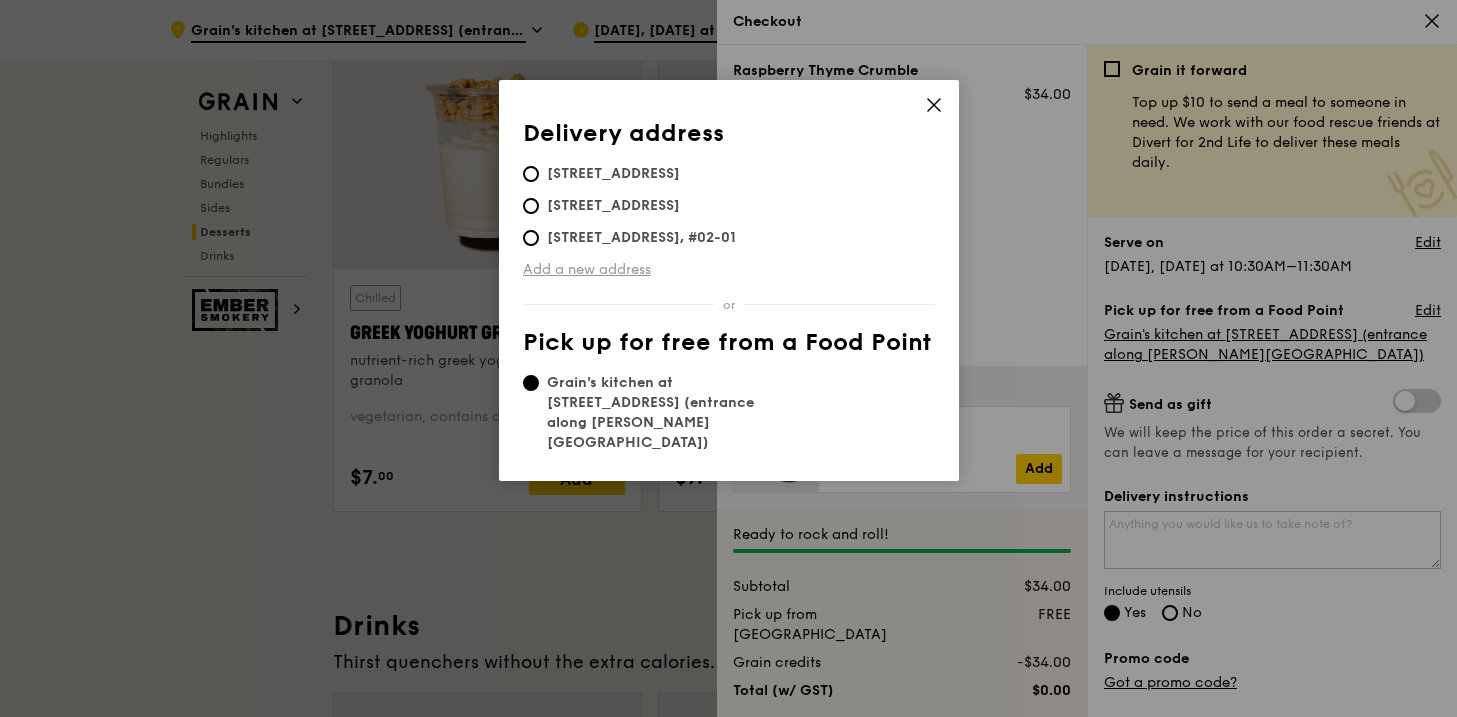 click on "Add a new address" at bounding box center [729, 270] 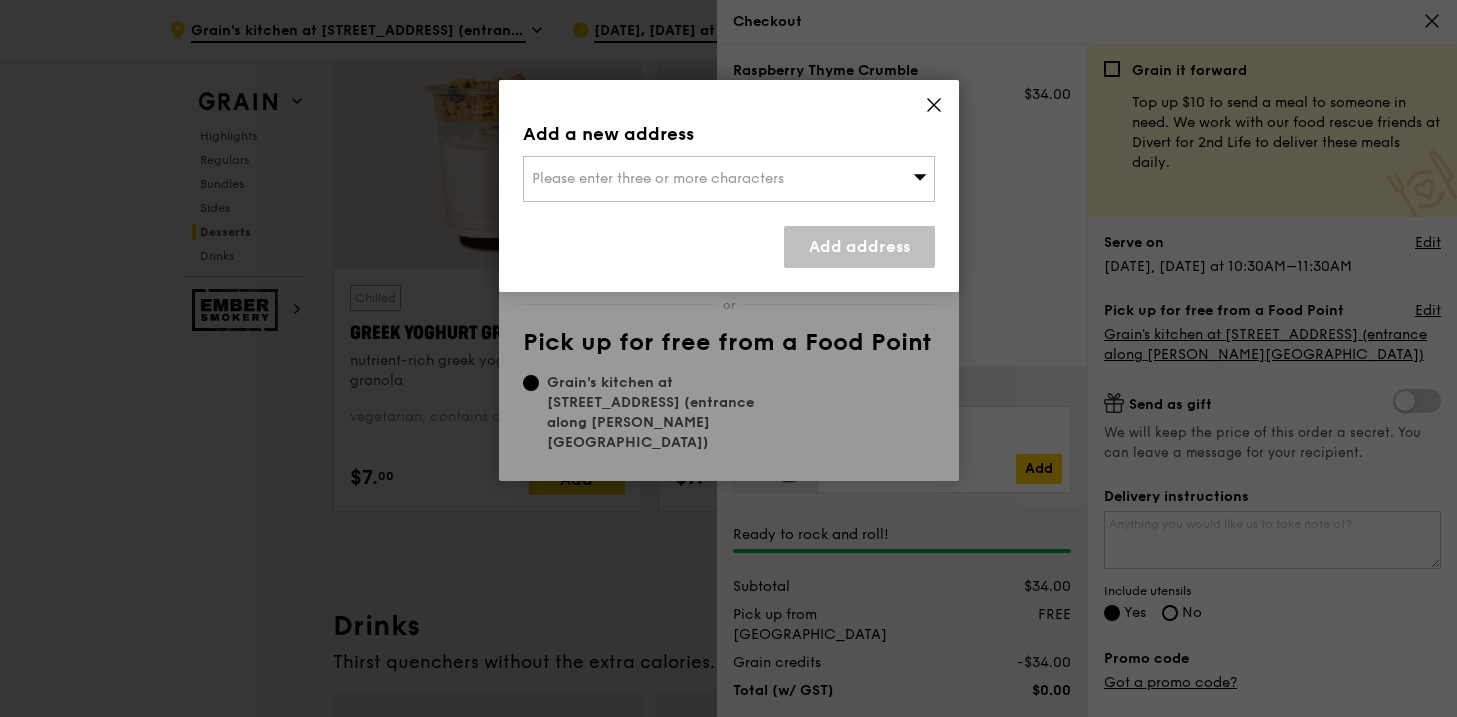 click on "Please enter three or more characters" at bounding box center (658, 178) 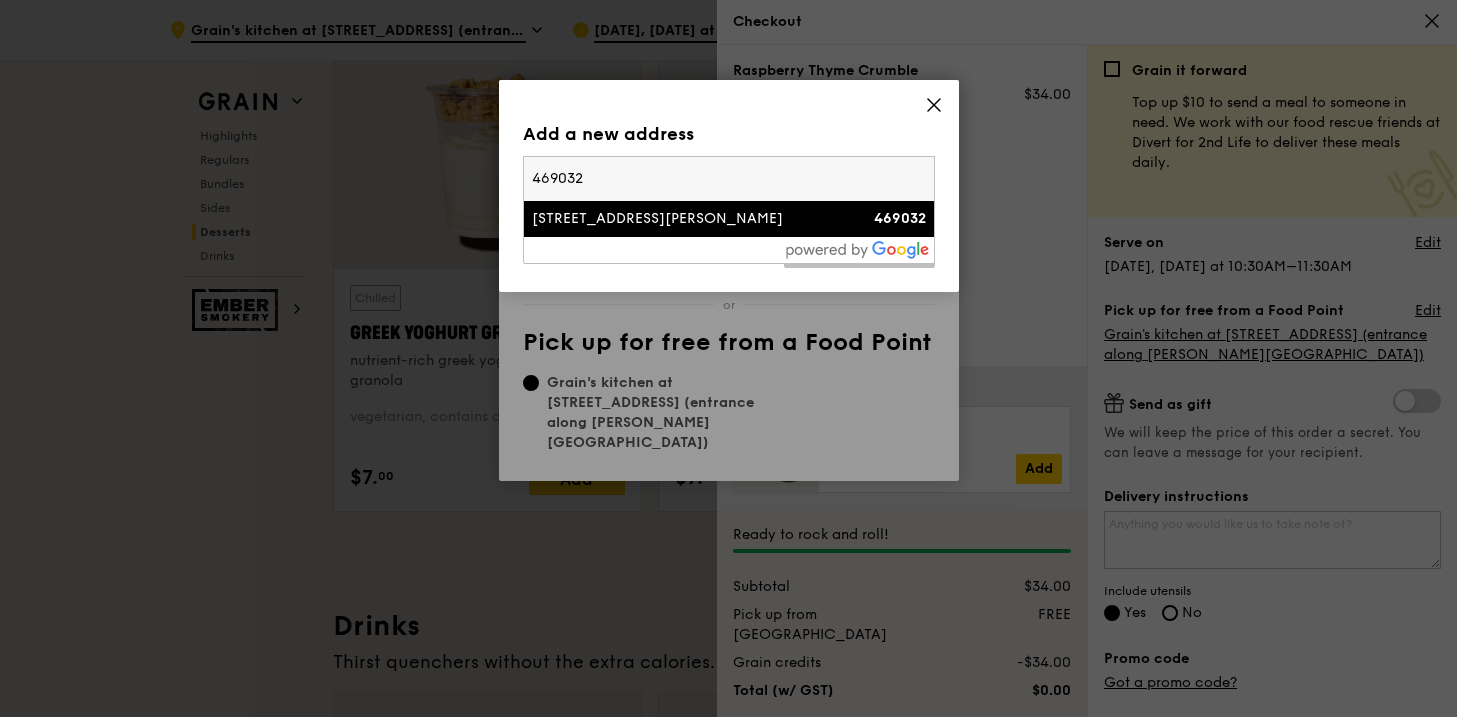 type on "469032" 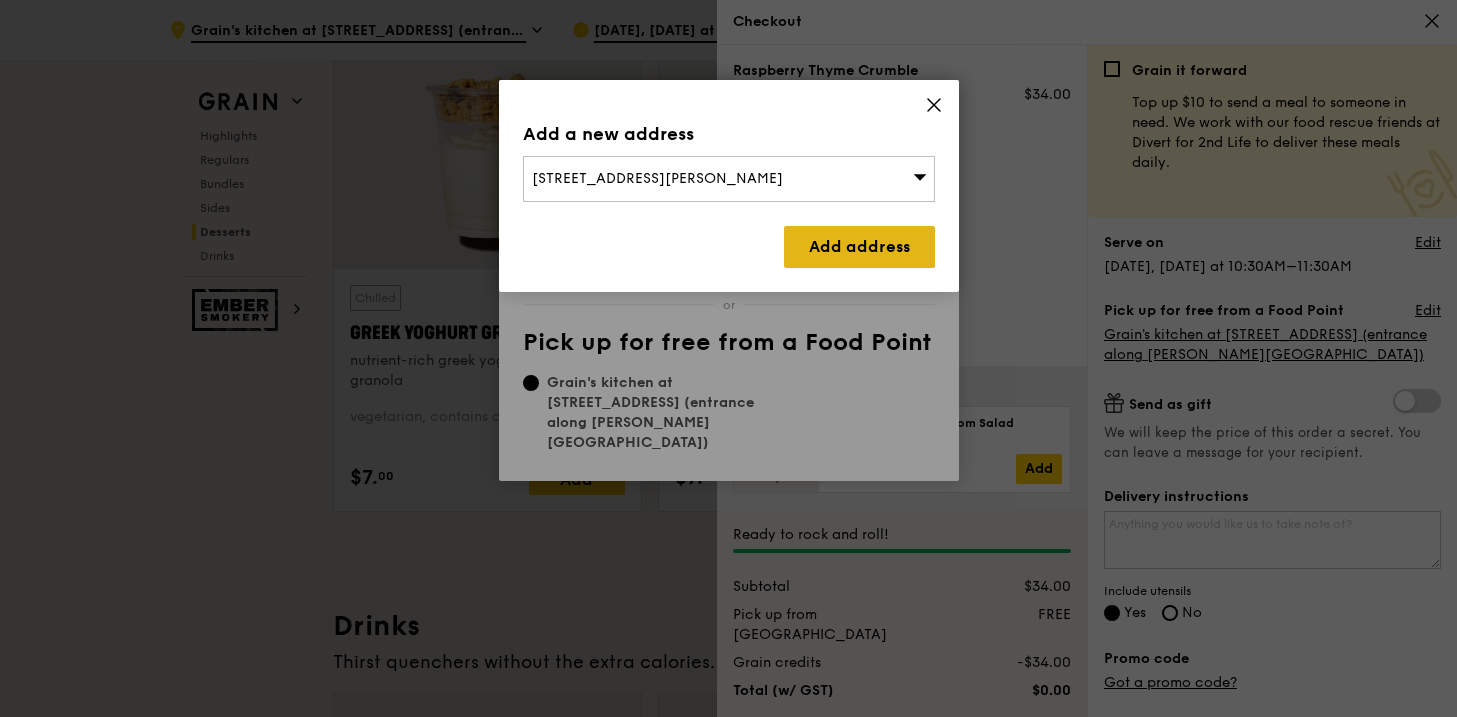 click on "Add address" at bounding box center (859, 247) 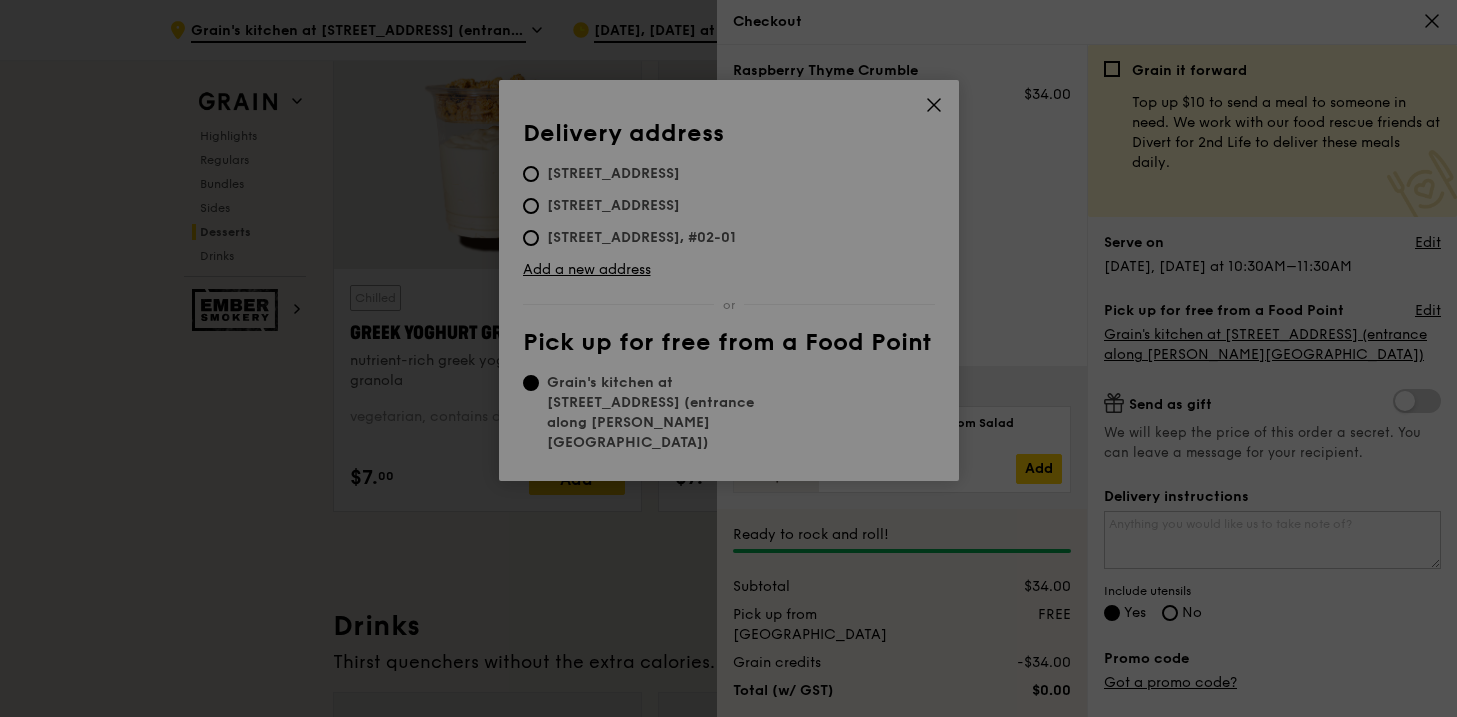 radio on "false" 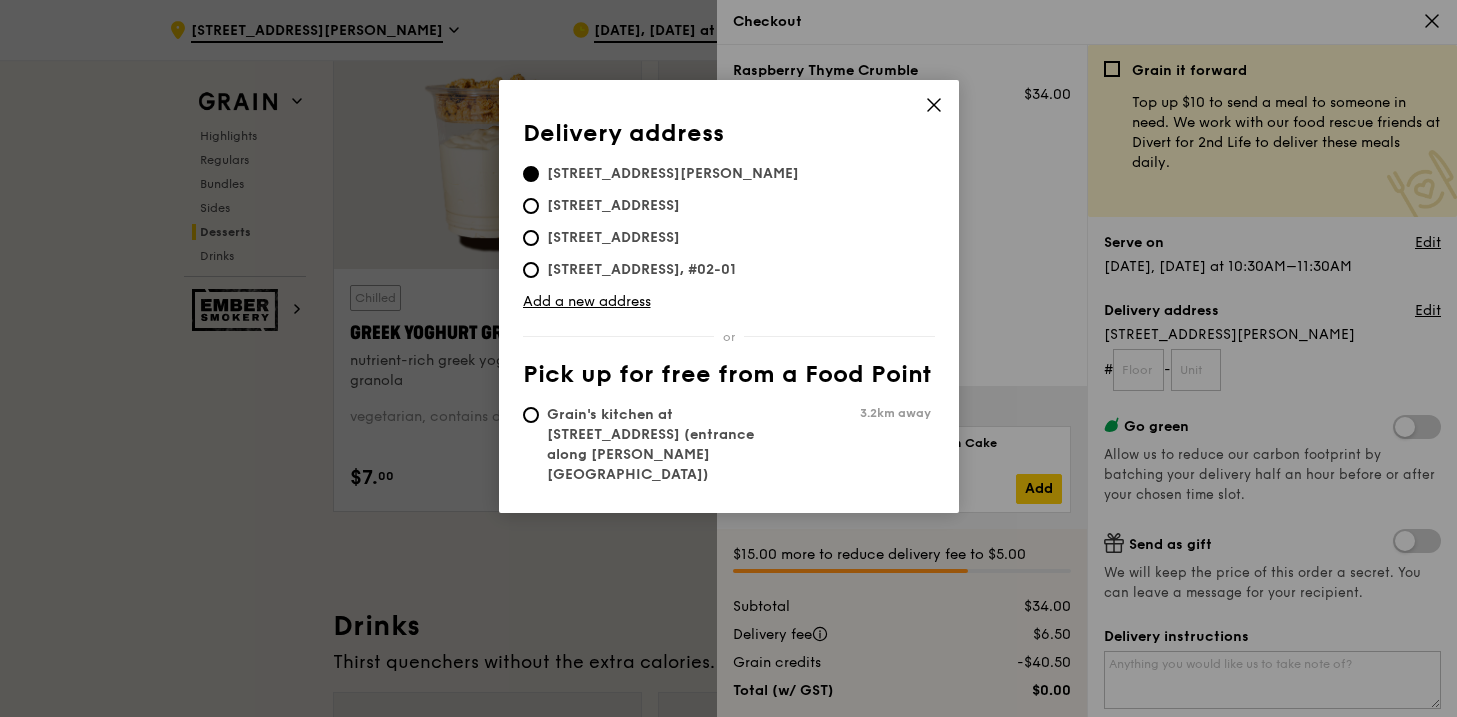 click on "Delivery address
Pick up for free from a Food Point
Delivery address
[STREET_ADDRESS][PERSON_NAME]
[STREET_ADDRESS]
[STREET_ADDRESS]
[STREET_ADDRESS]
Add a new address
Pick up for free from a Food Point
Grain's kitchen at [STREET_ADDRESS] (entrance along [PERSON_NAME][GEOGRAPHIC_DATA])
3.2km away" at bounding box center [728, 358] 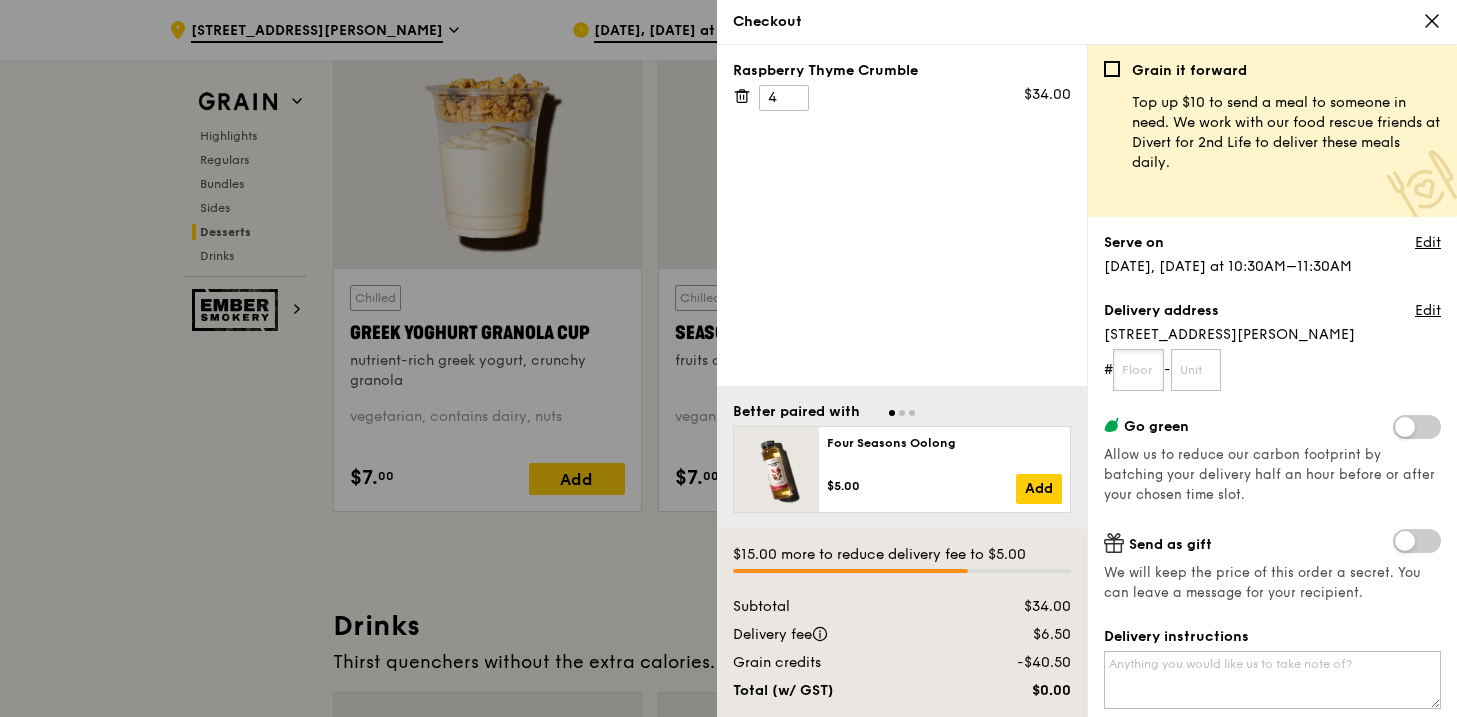 click at bounding box center [1138, 370] 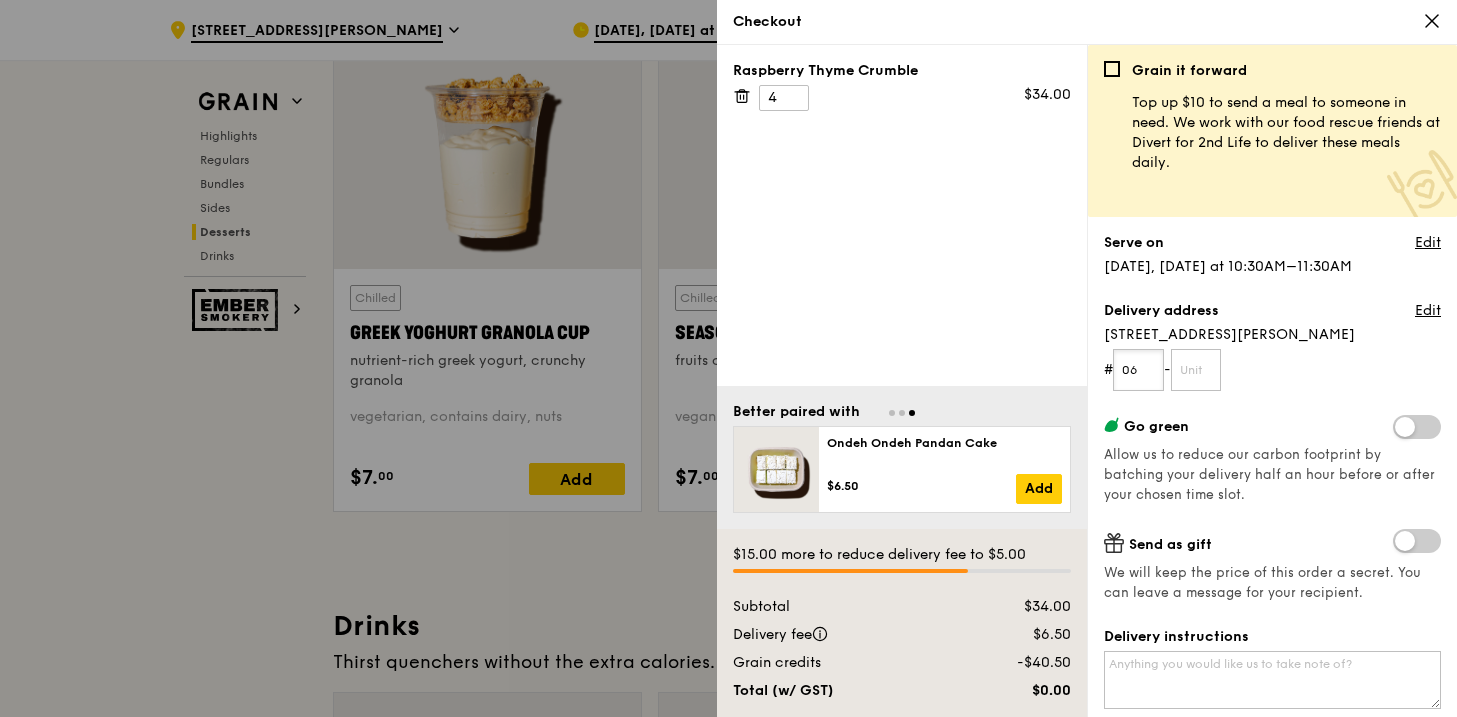 type on "06" 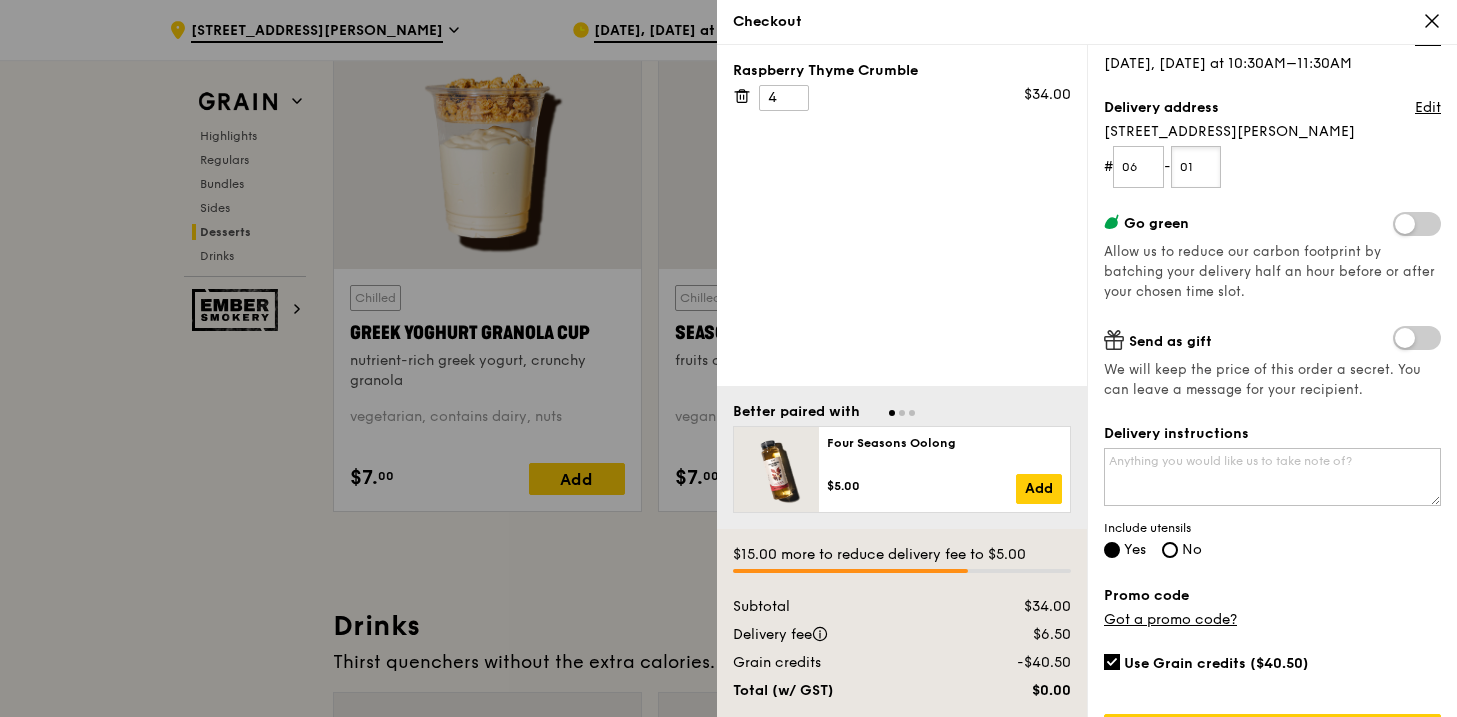 scroll, scrollTop: 218, scrollLeft: 0, axis: vertical 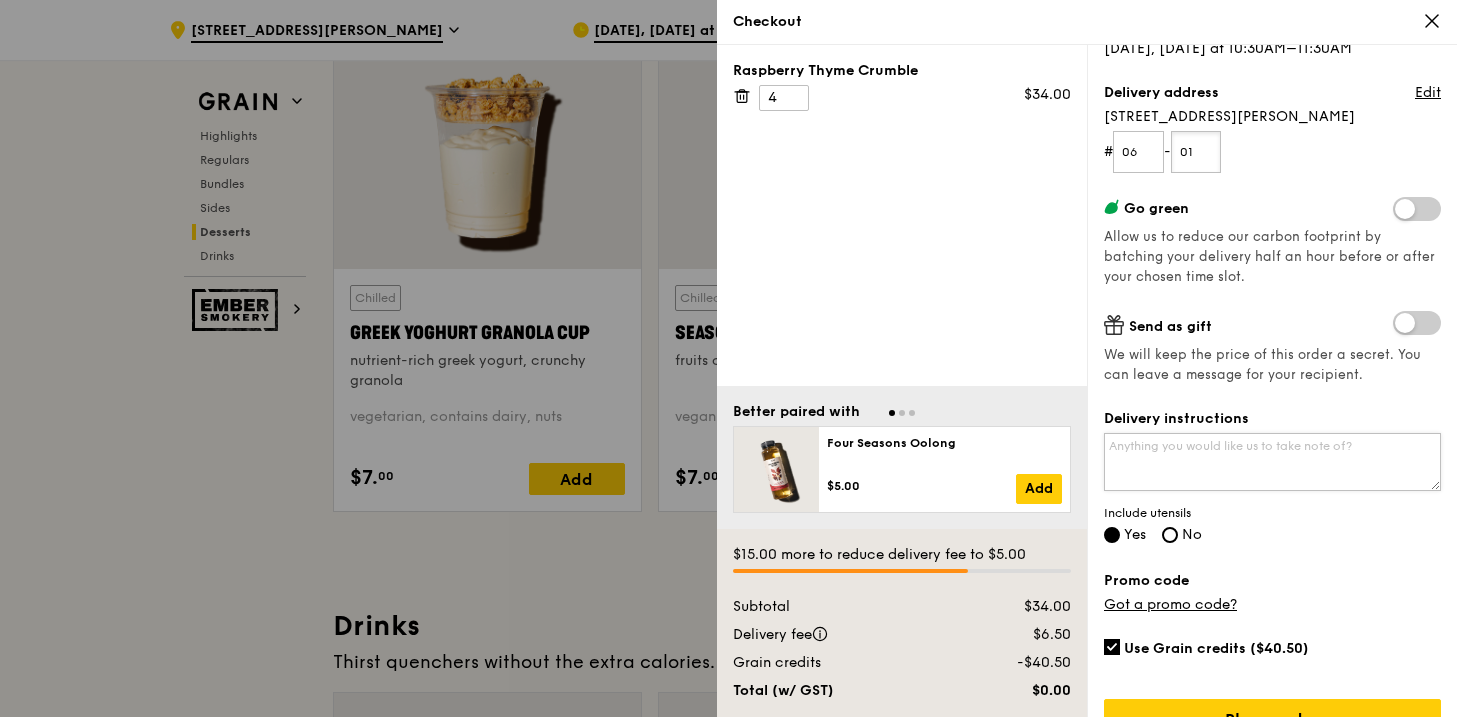 type on "01" 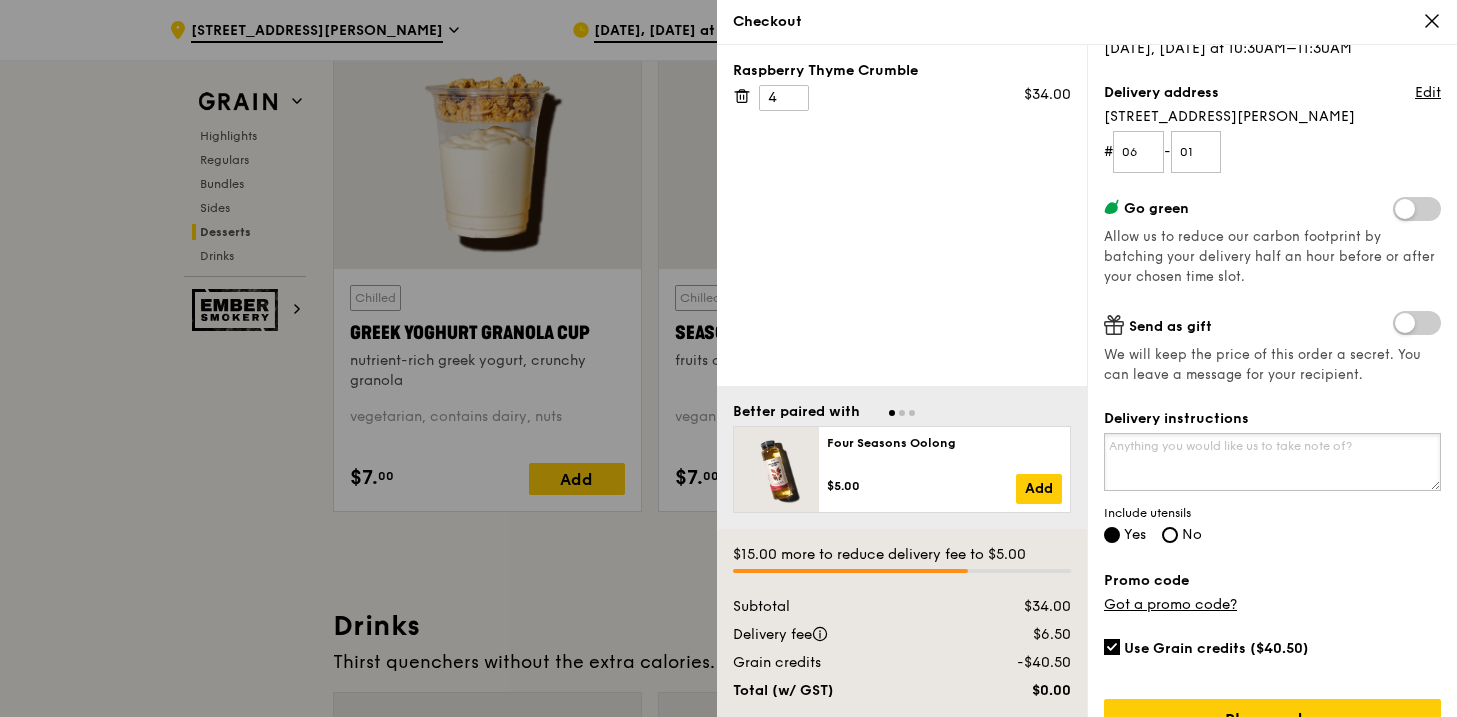 click on "Delivery instructions" at bounding box center [1272, 462] 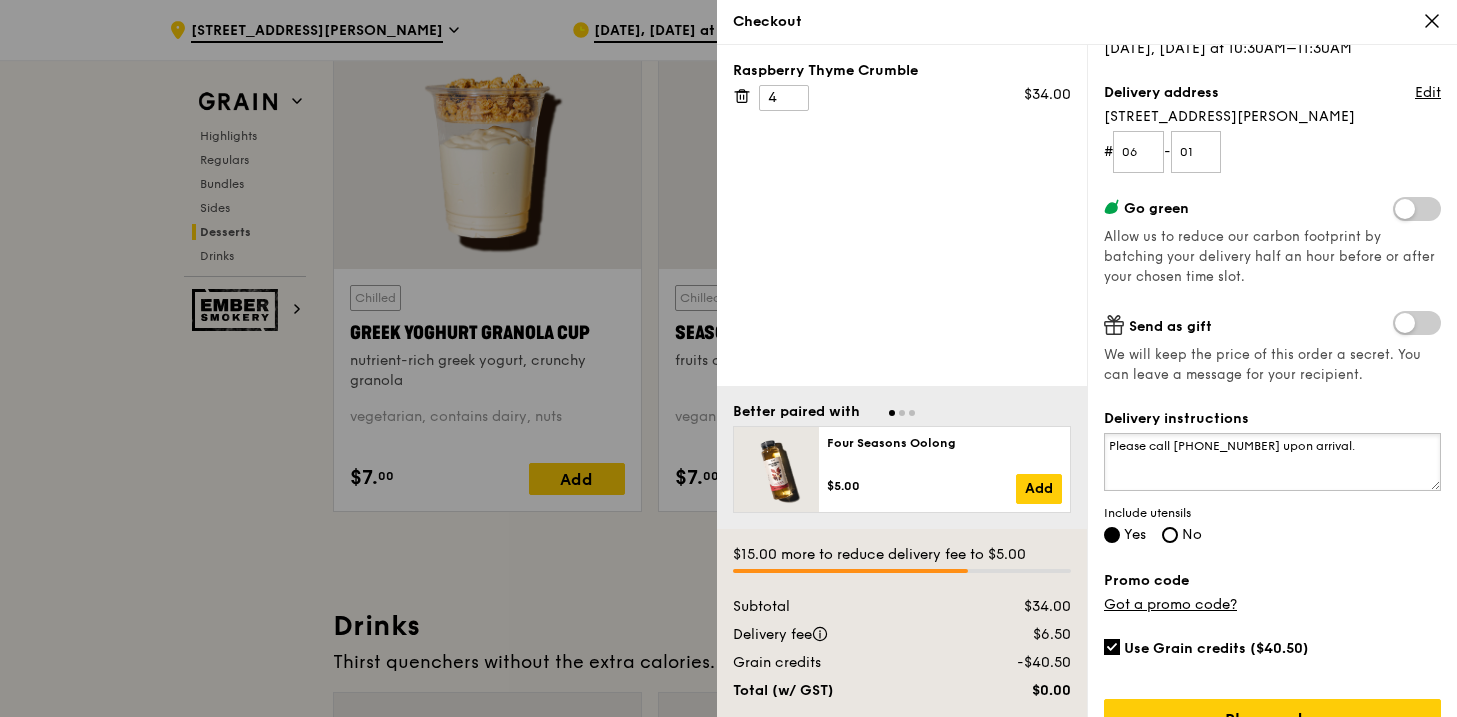 type on "Please call [PHONE_NUMBER] upon arrival." 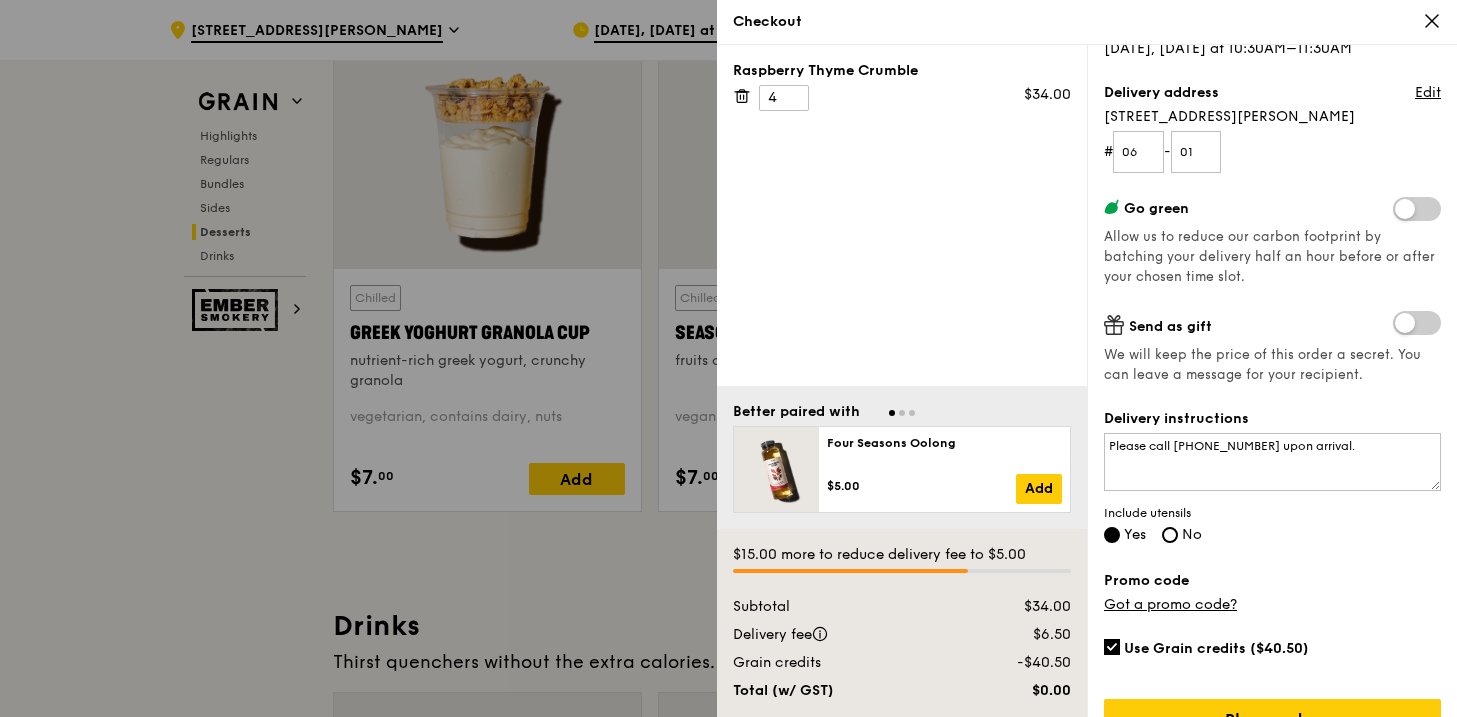 click at bounding box center (1417, 323) 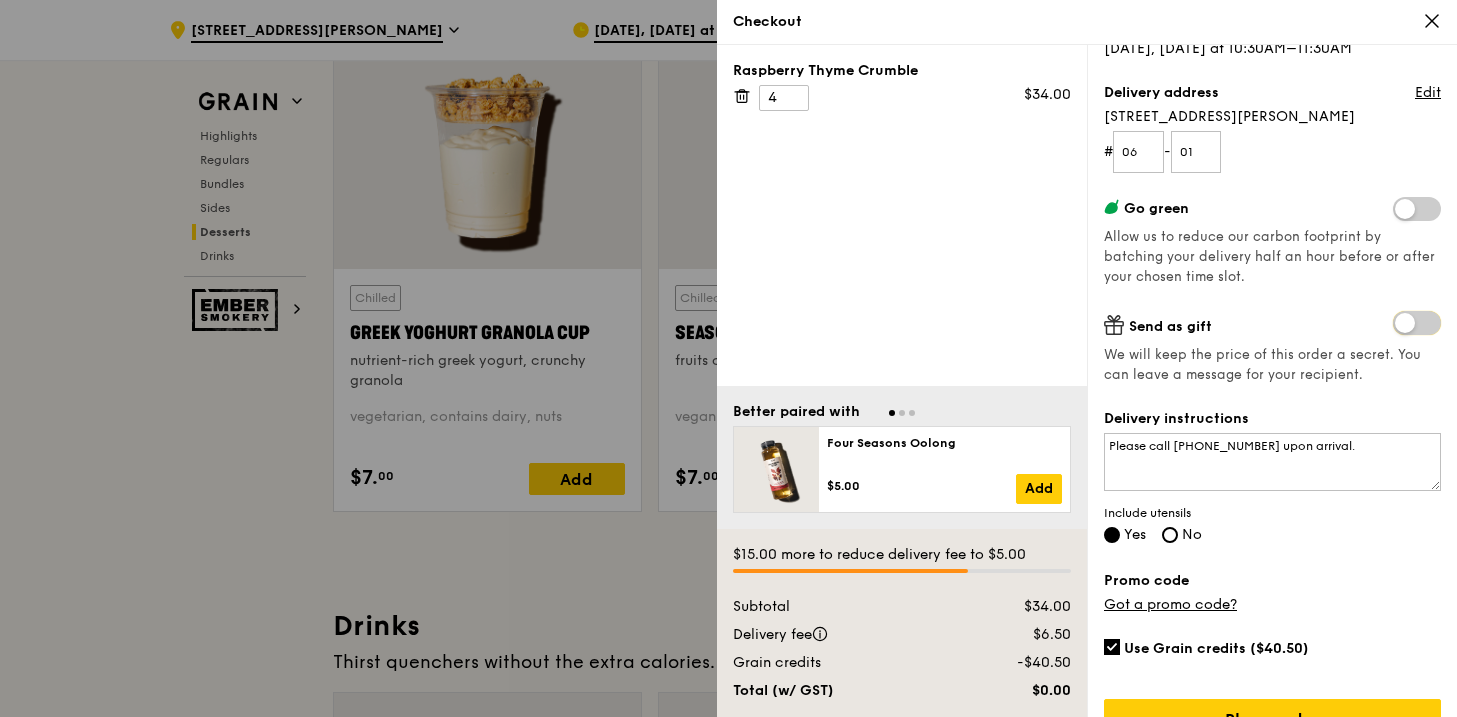 click at bounding box center (1397, 325) 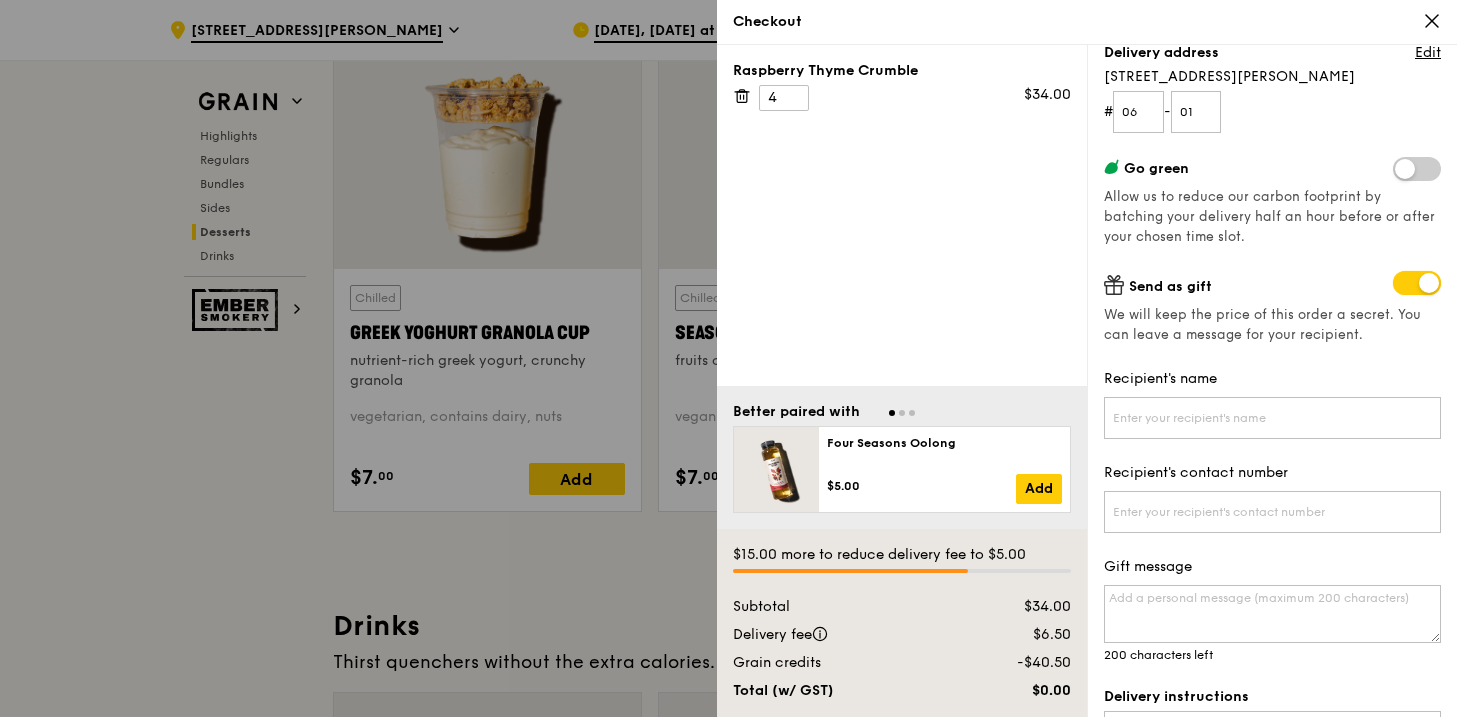 scroll, scrollTop: 274, scrollLeft: 0, axis: vertical 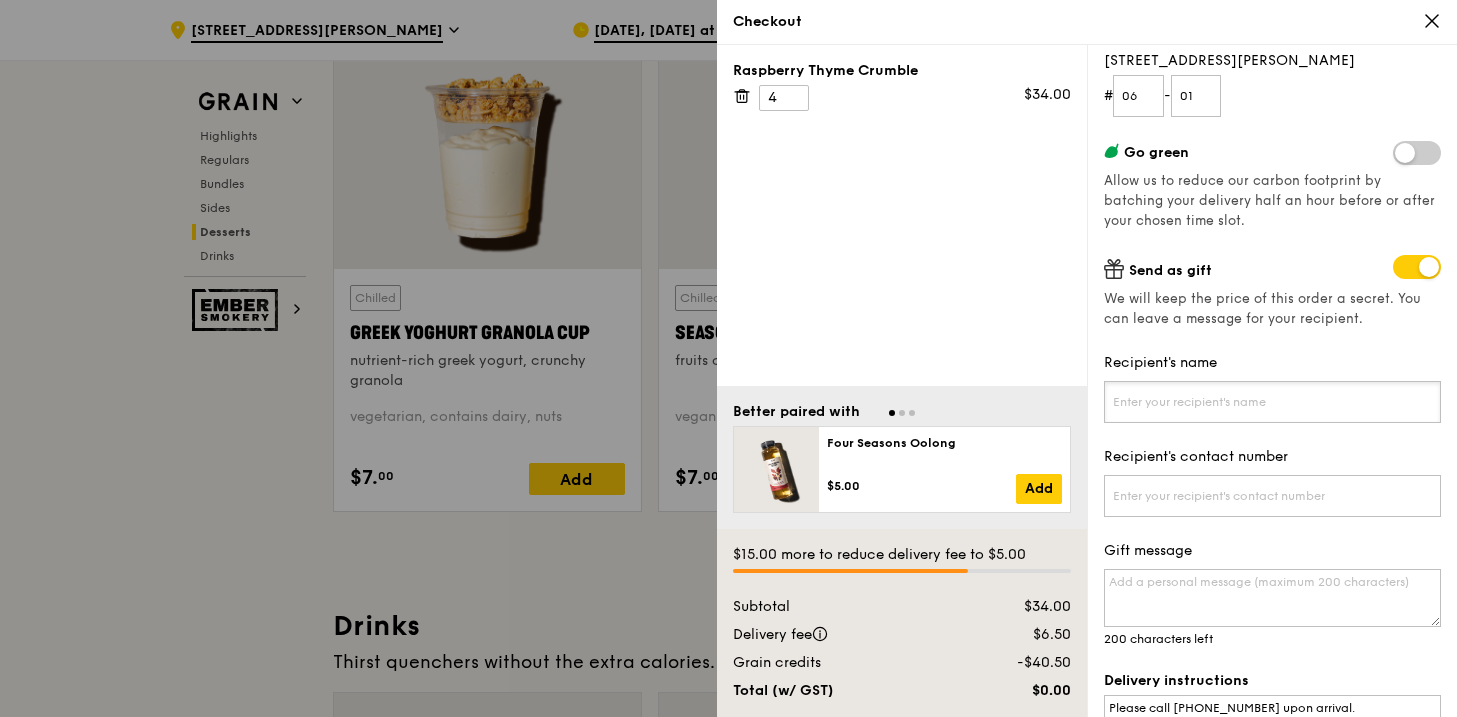 click on "Recipient's name" at bounding box center [1272, 402] 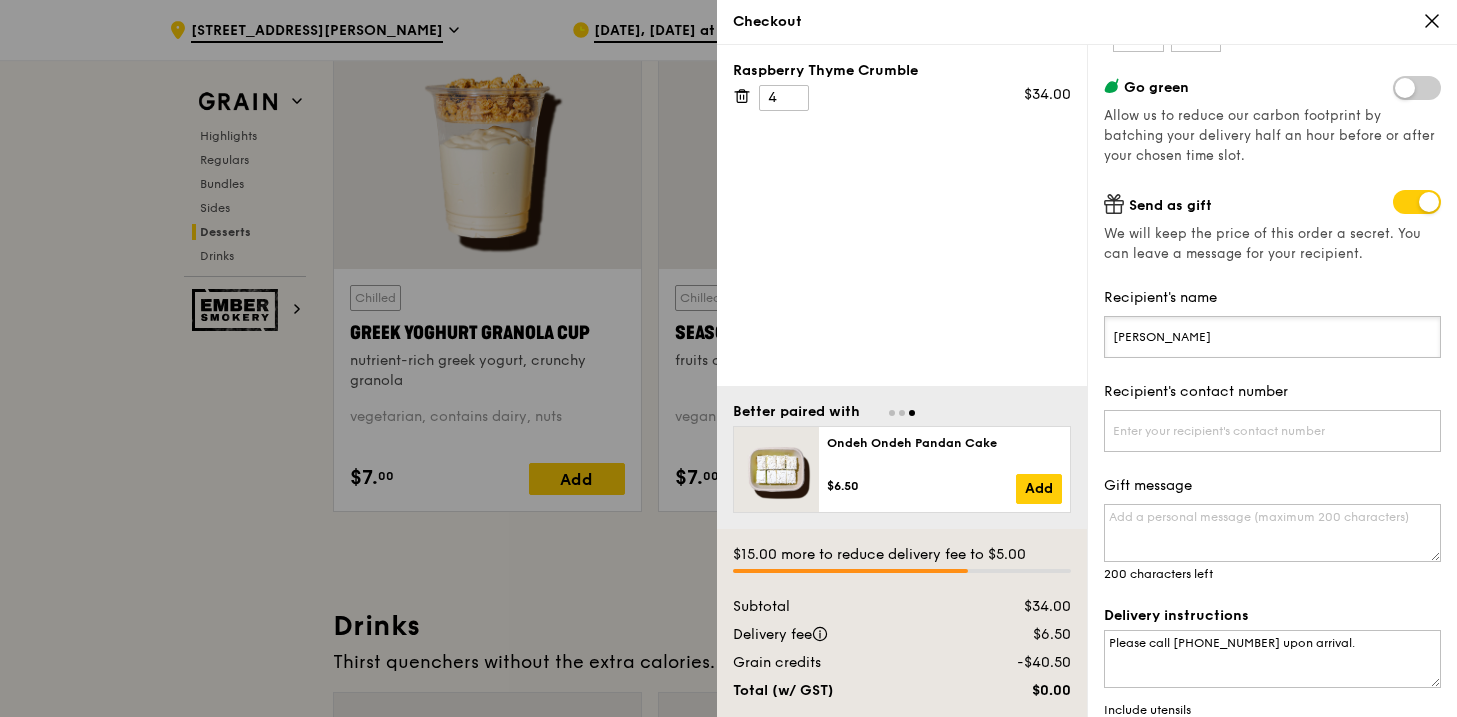 type on "[PERSON_NAME]" 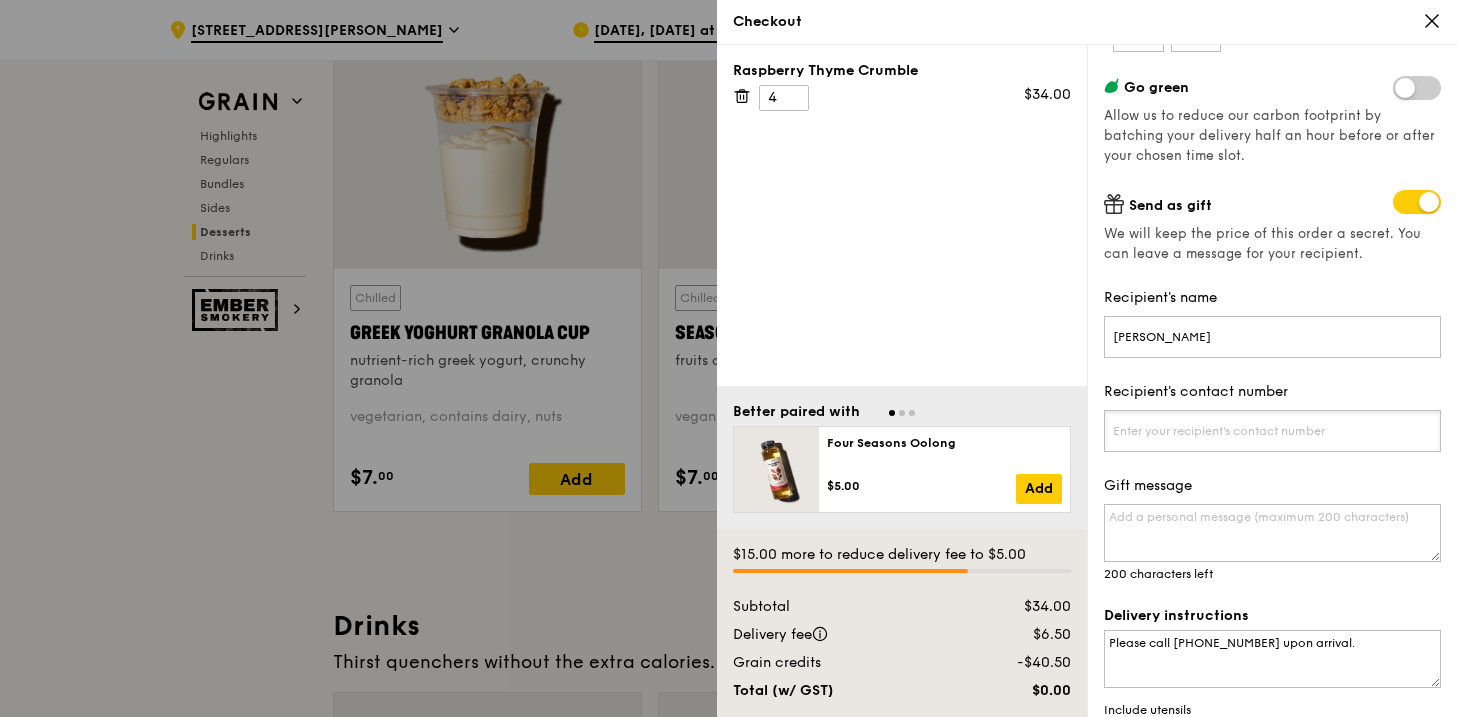 paste on "85225155" 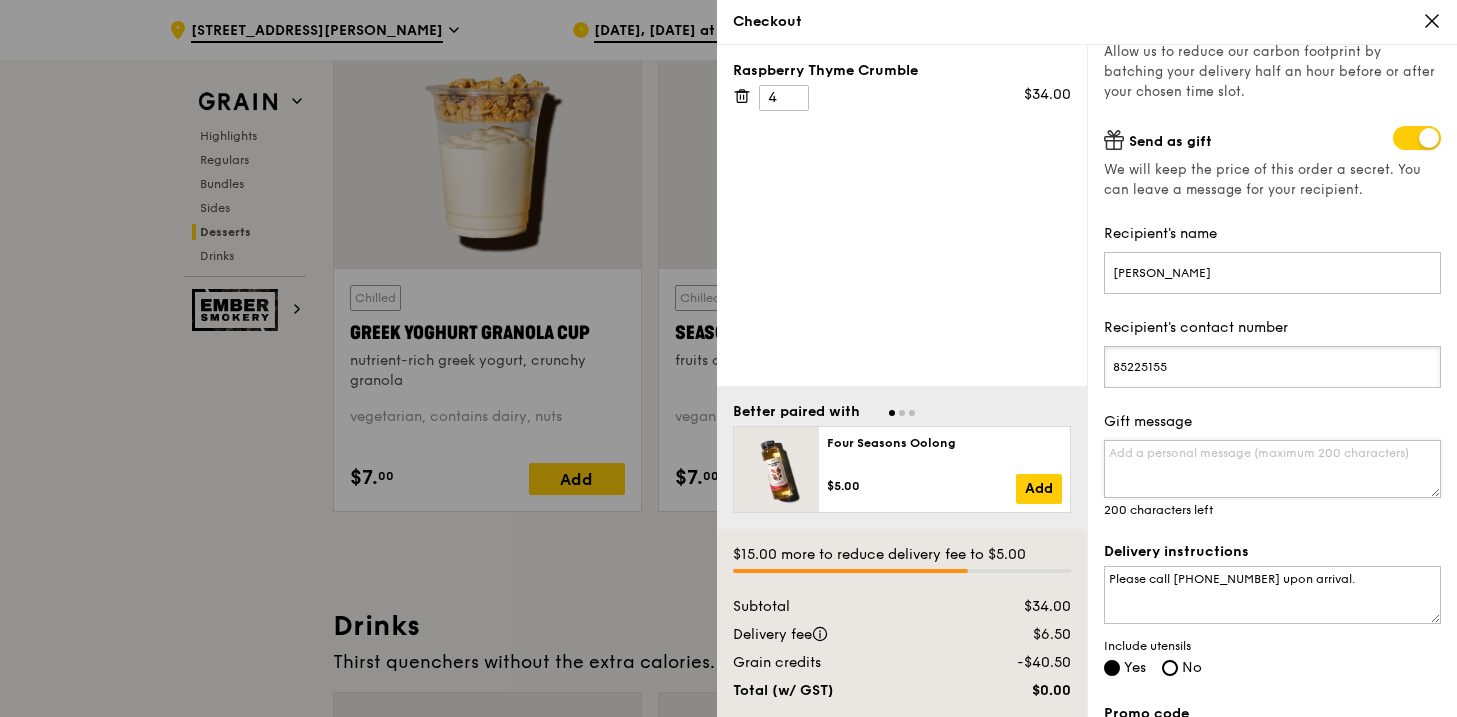 scroll, scrollTop: 433, scrollLeft: 0, axis: vertical 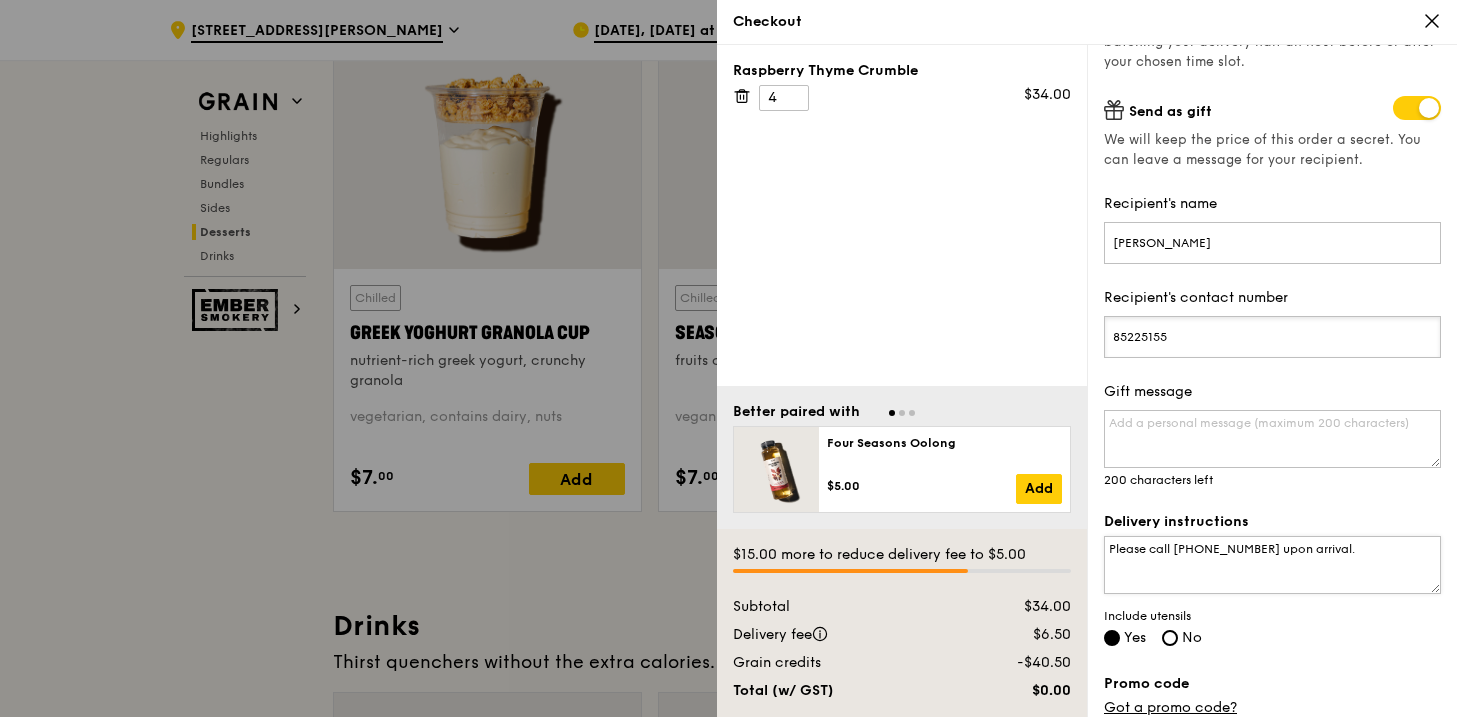 type on "85225155" 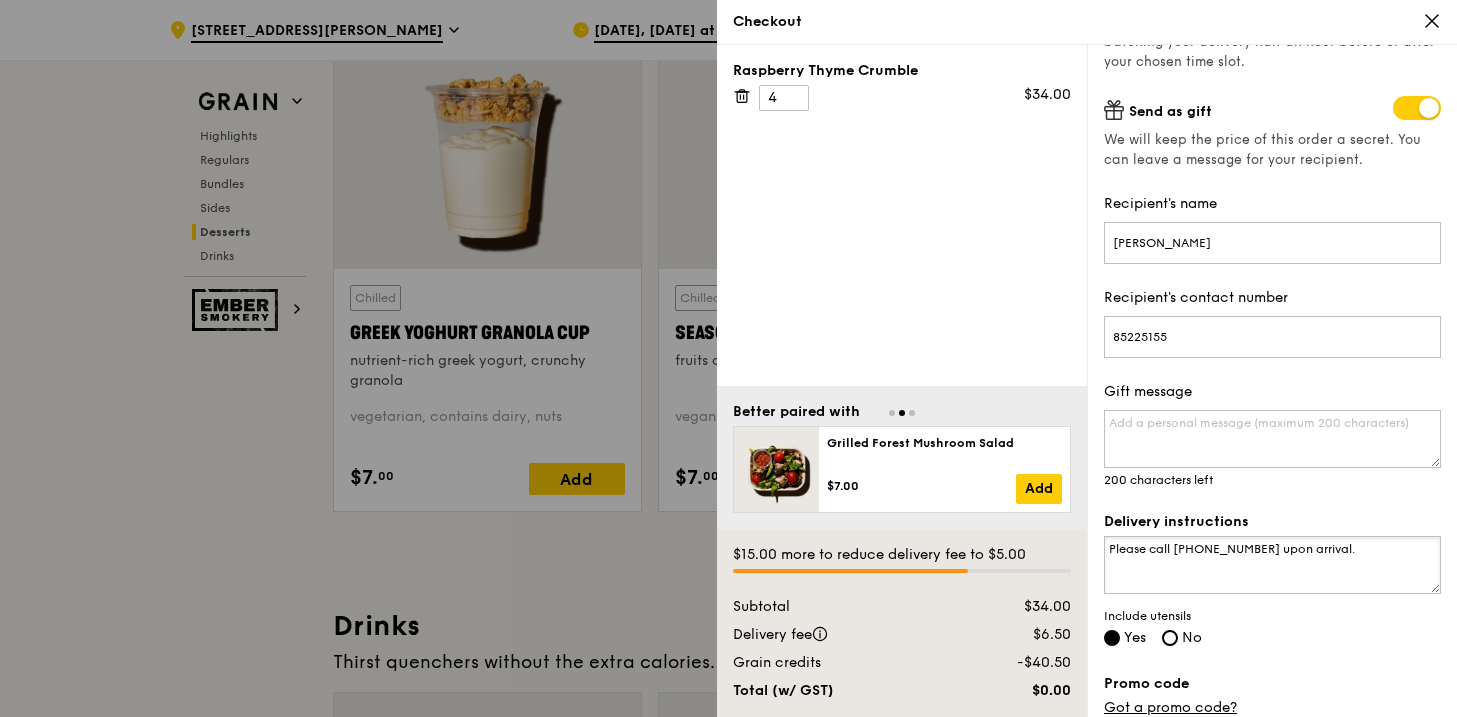 drag, startPoint x: 1324, startPoint y: 554, endPoint x: 1058, endPoint y: 554, distance: 266 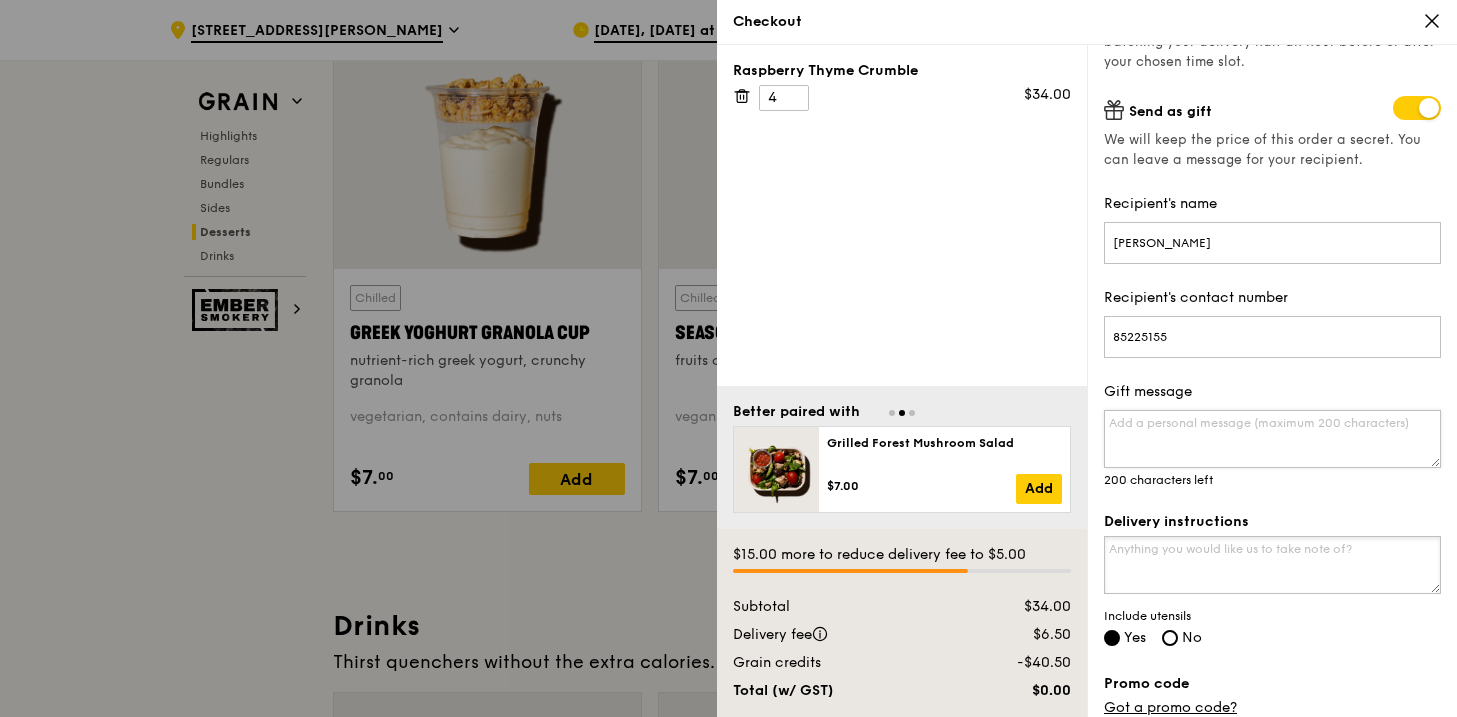 type 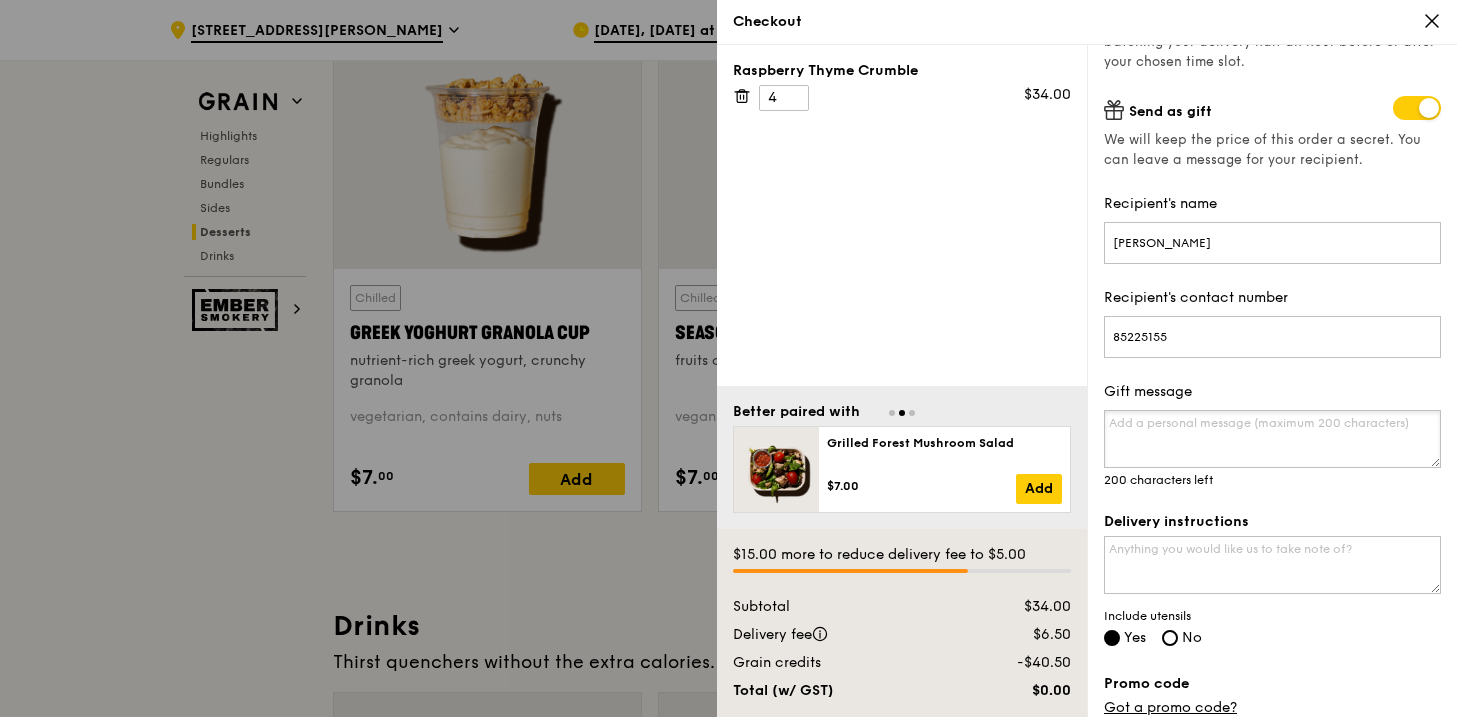 click on "Gift message" at bounding box center [1272, 439] 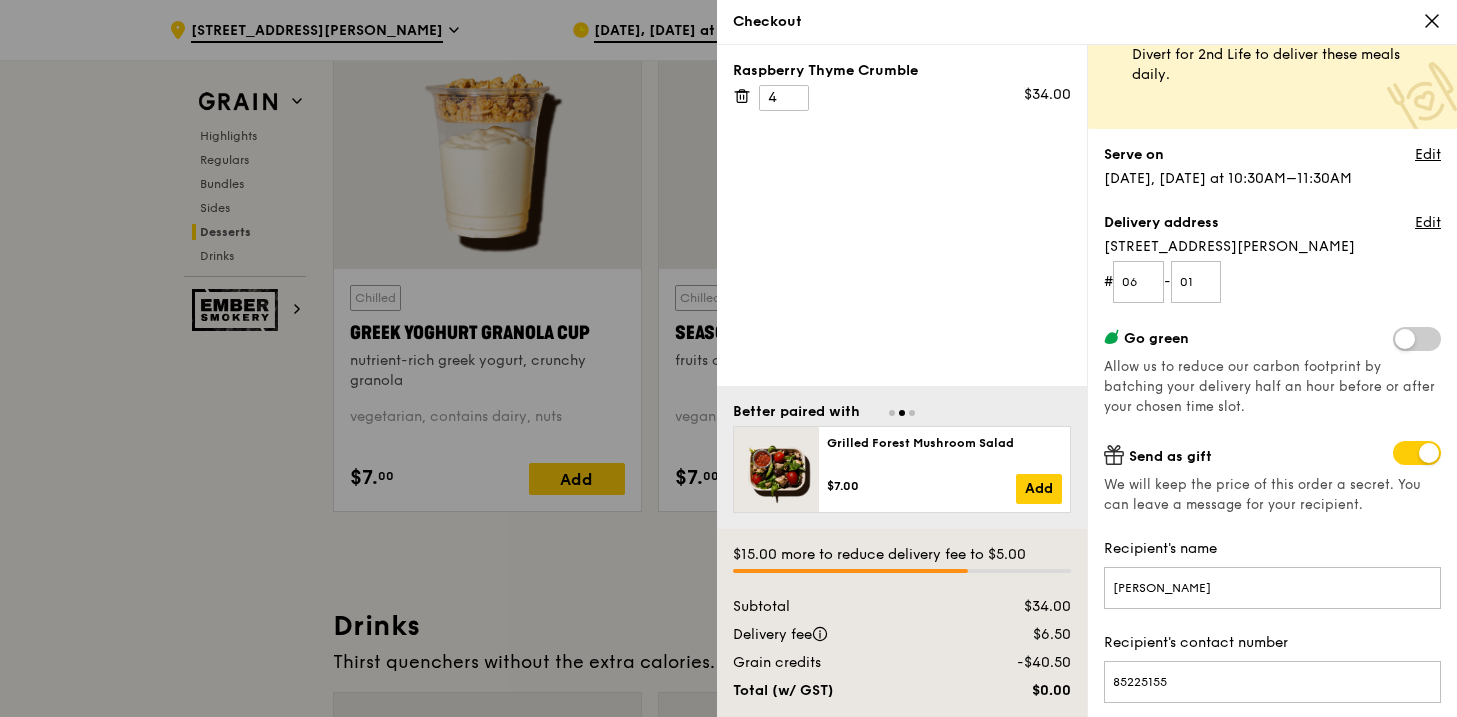 scroll, scrollTop: 575, scrollLeft: 0, axis: vertical 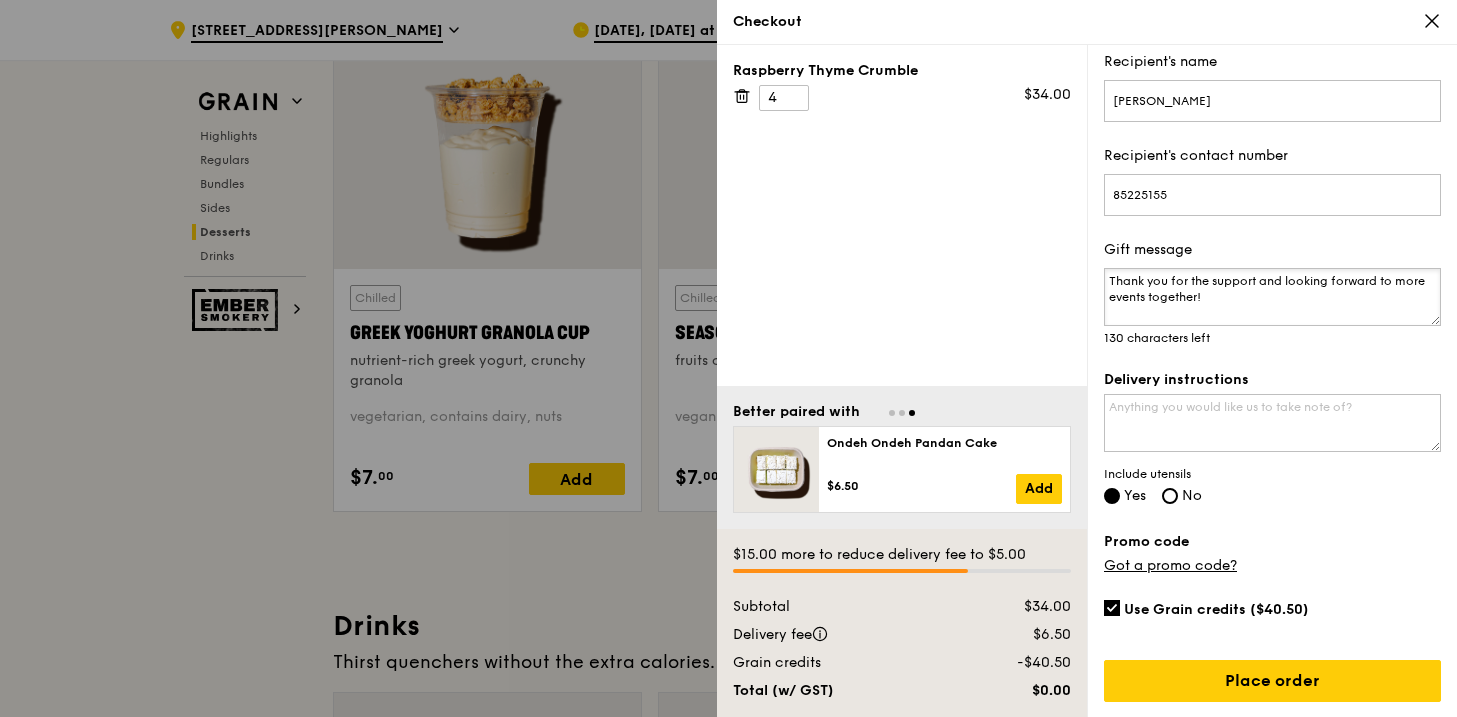 type on "Thank you for the support and looking forward to more events together!" 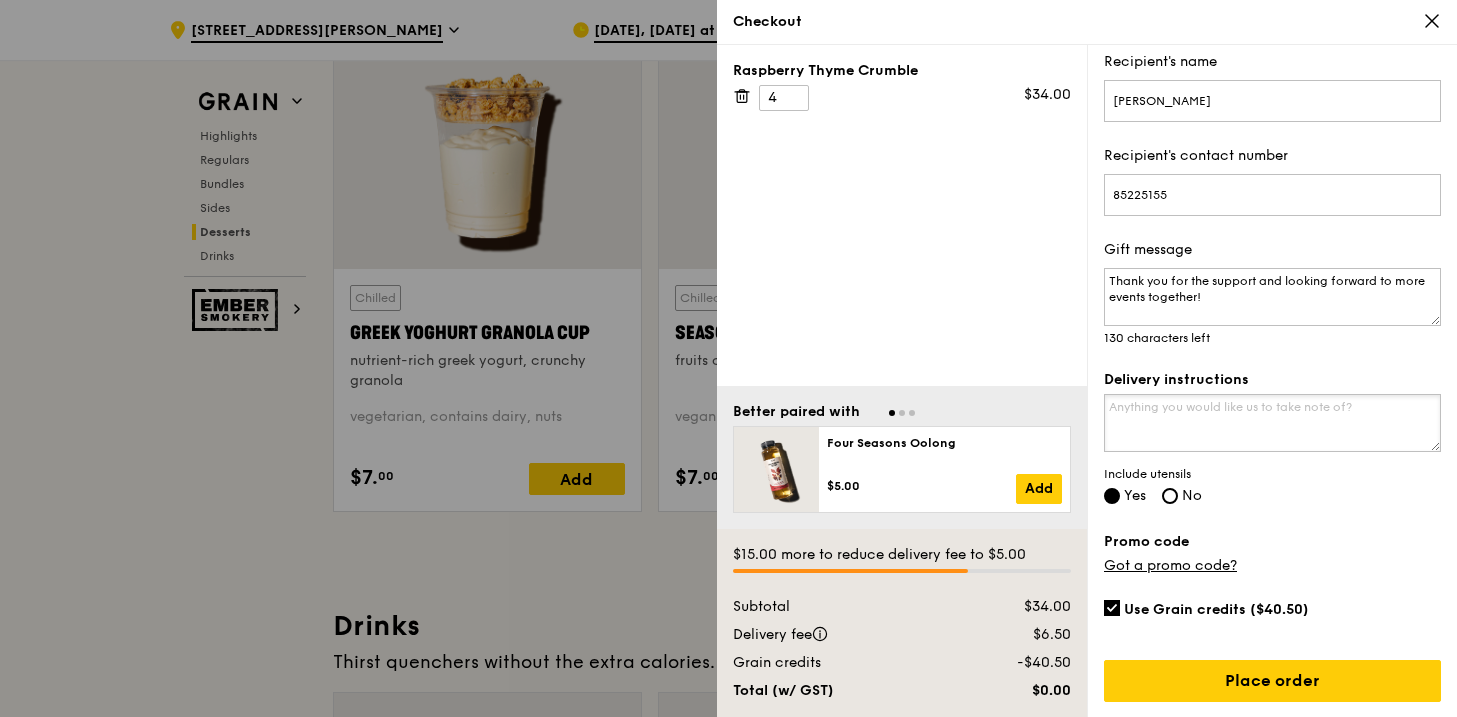 click on "Delivery instructions" at bounding box center [1272, 423] 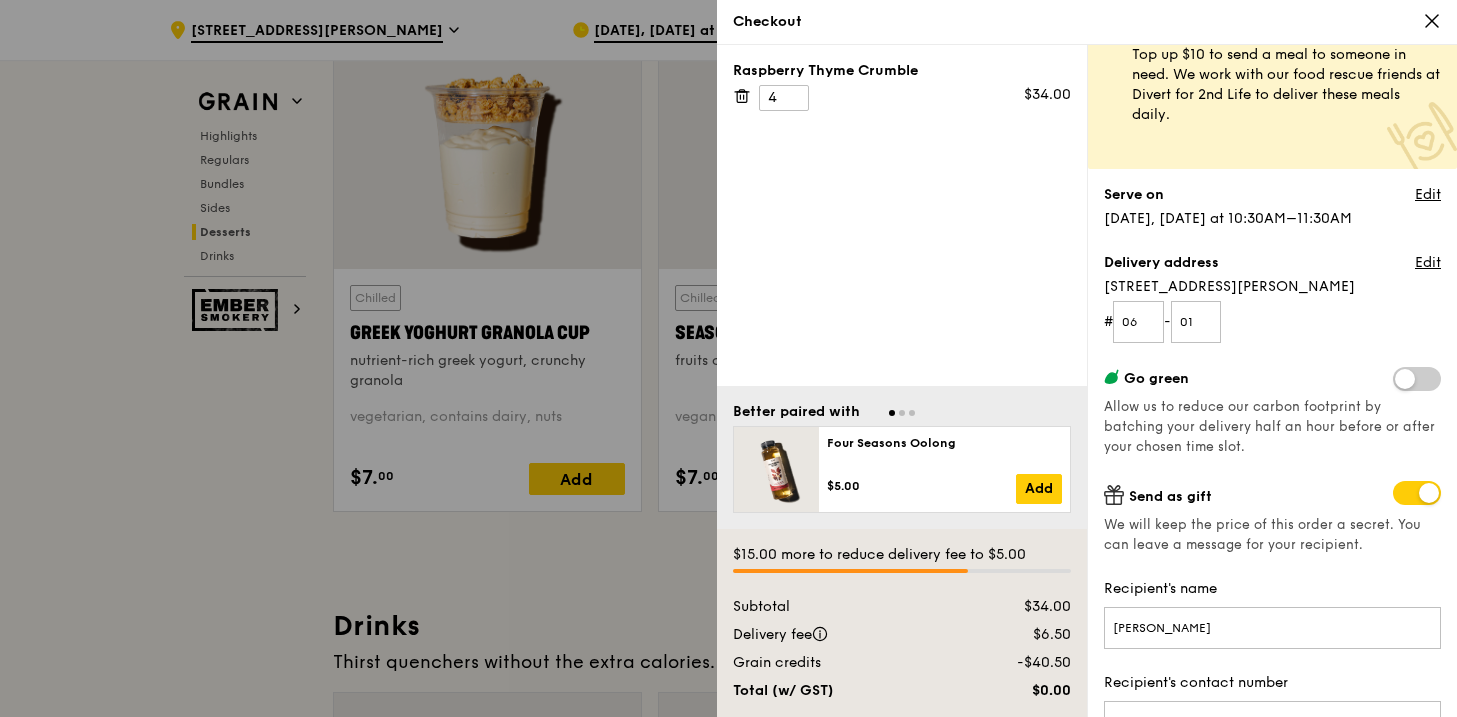 scroll, scrollTop: 0, scrollLeft: 0, axis: both 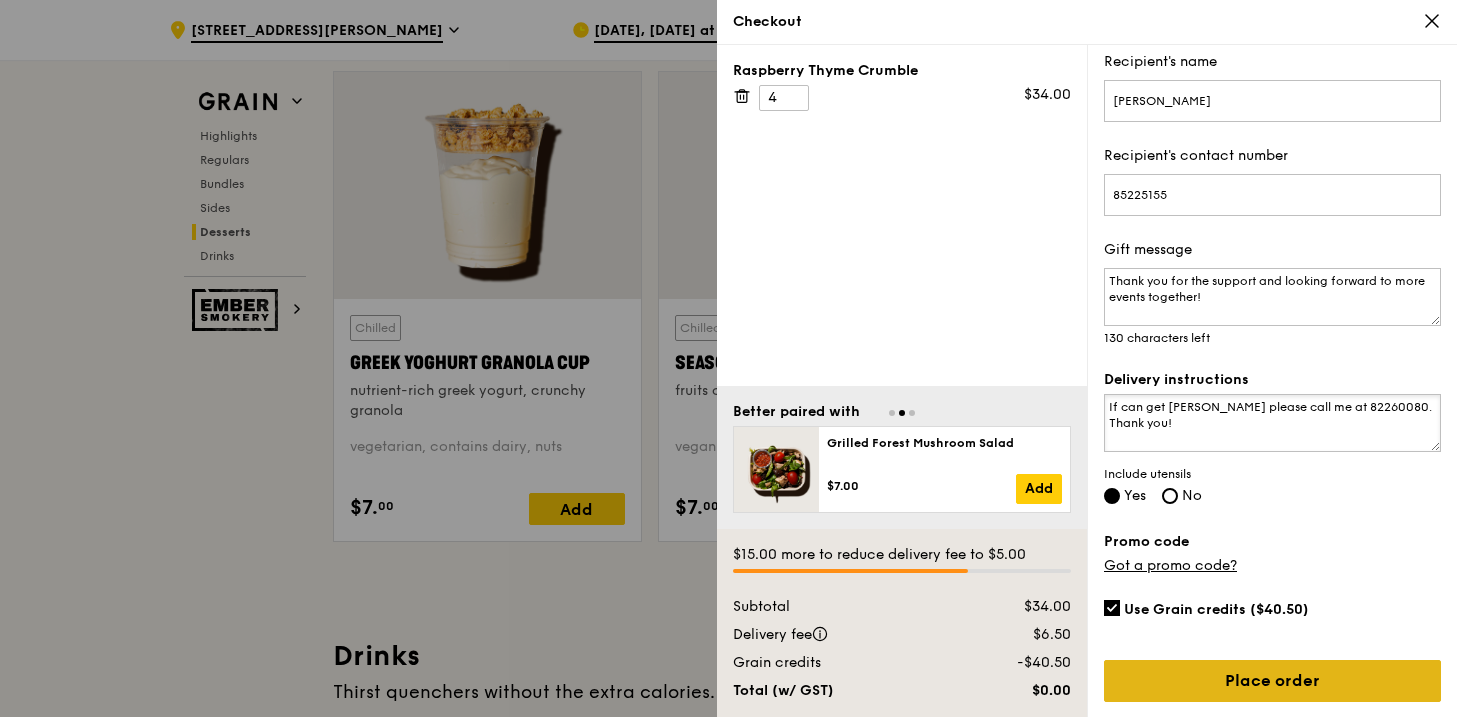 type on "If can get [PERSON_NAME] please call me at 82260080. Thank you!" 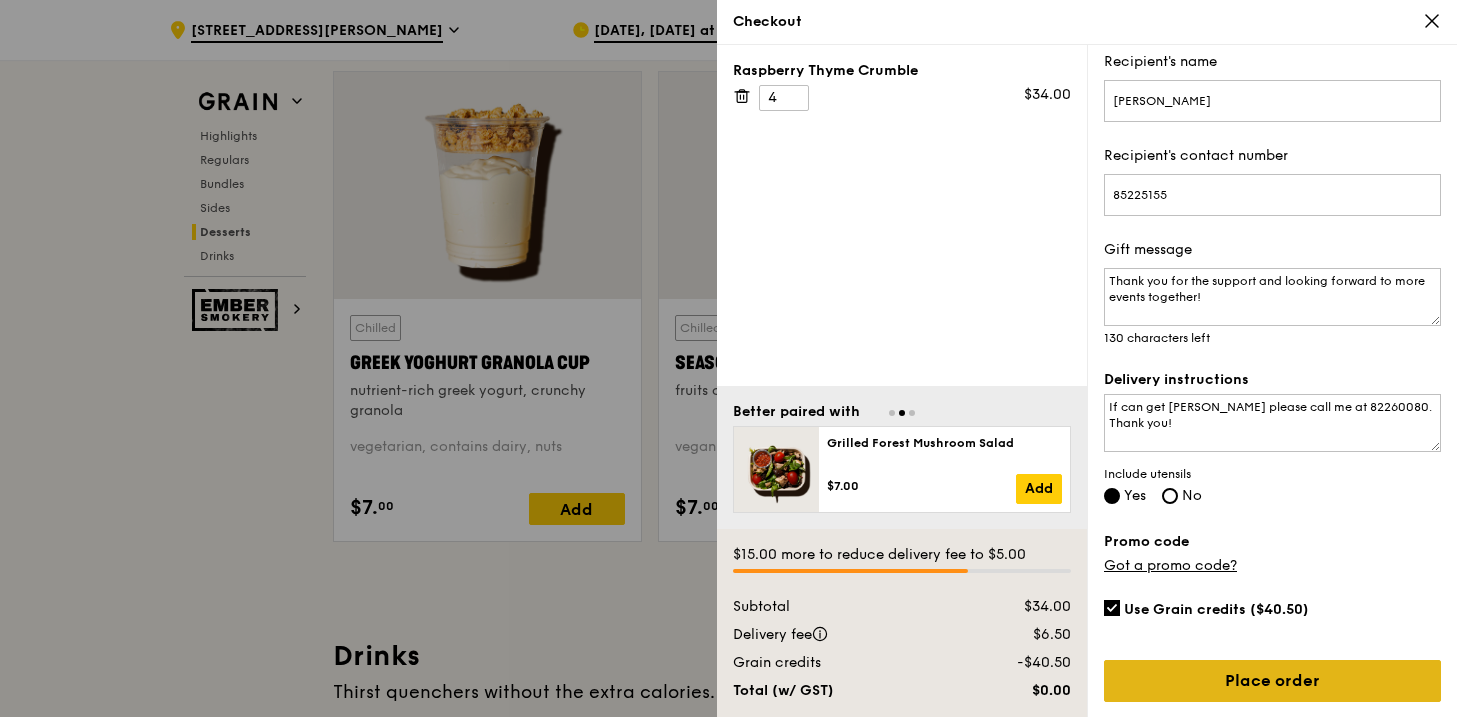 click on "Place order" at bounding box center (1272, 681) 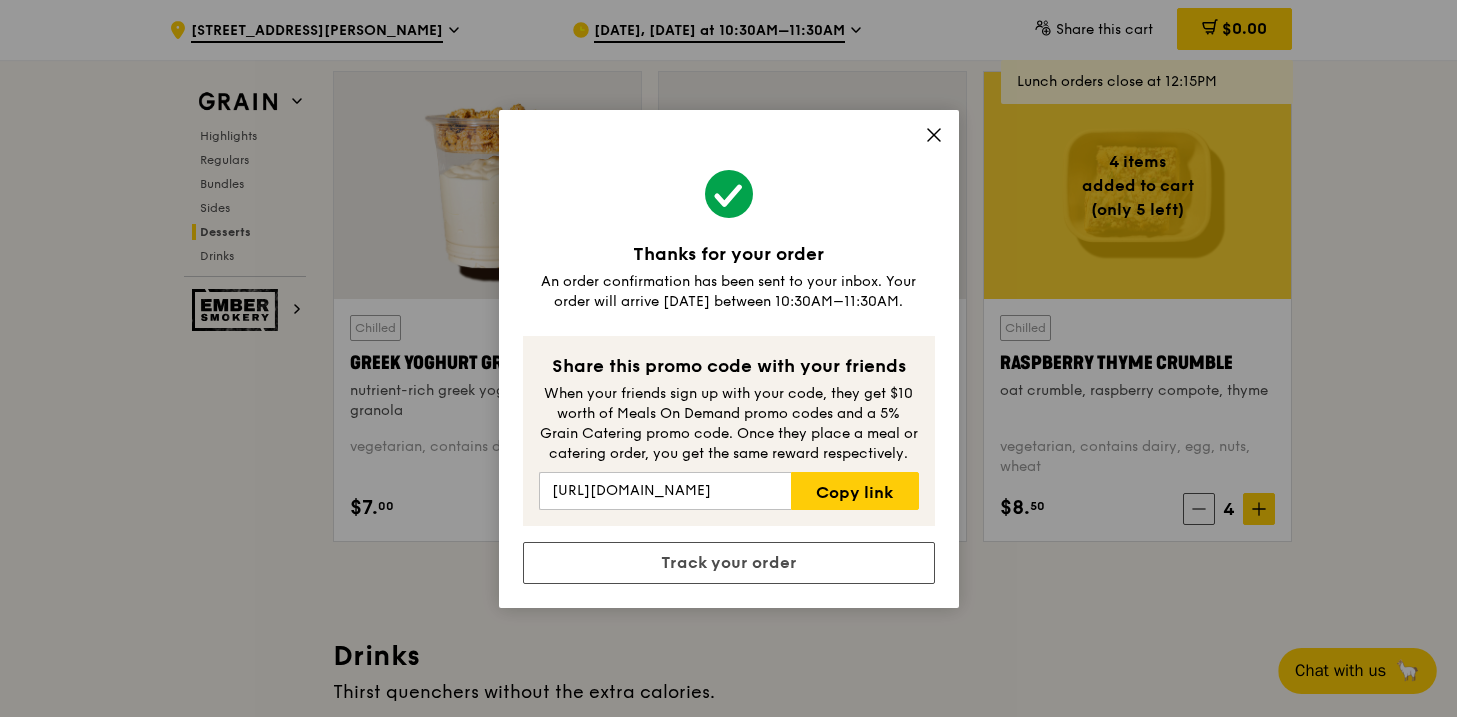 click 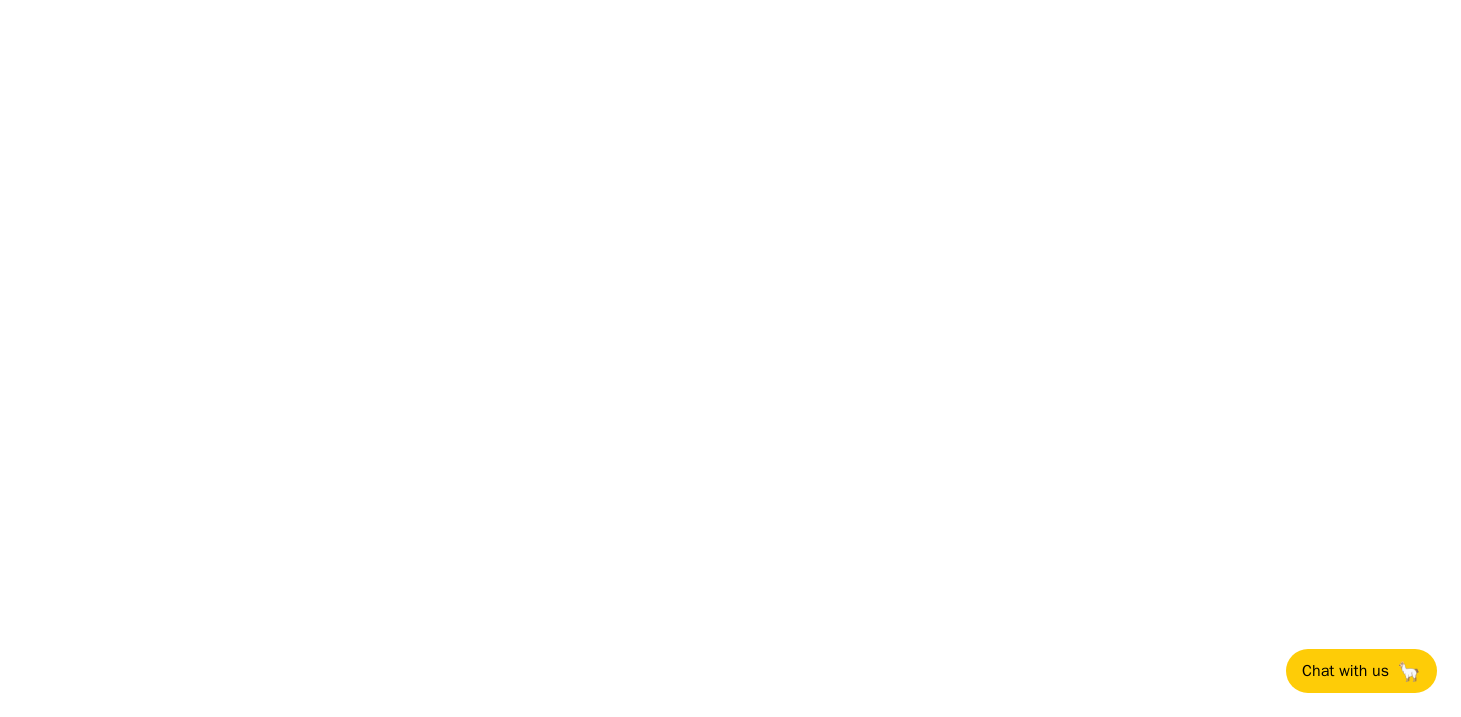 scroll, scrollTop: 0, scrollLeft: 0, axis: both 